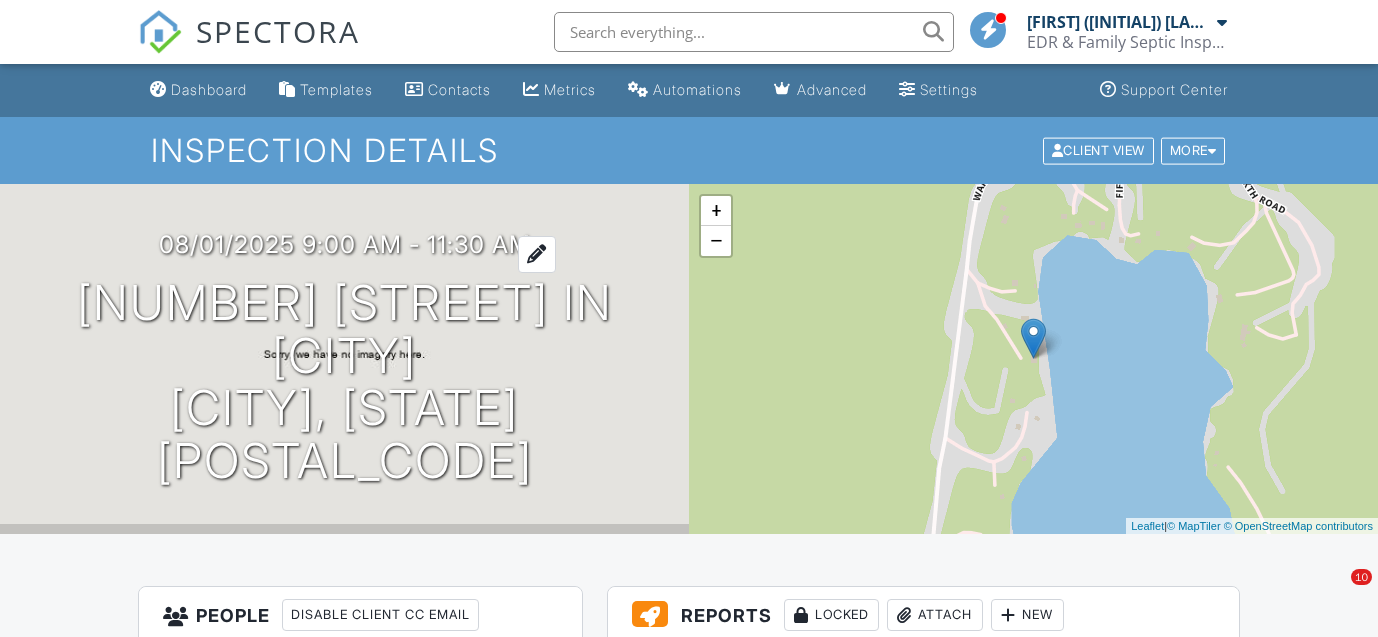 scroll, scrollTop: 104, scrollLeft: 0, axis: vertical 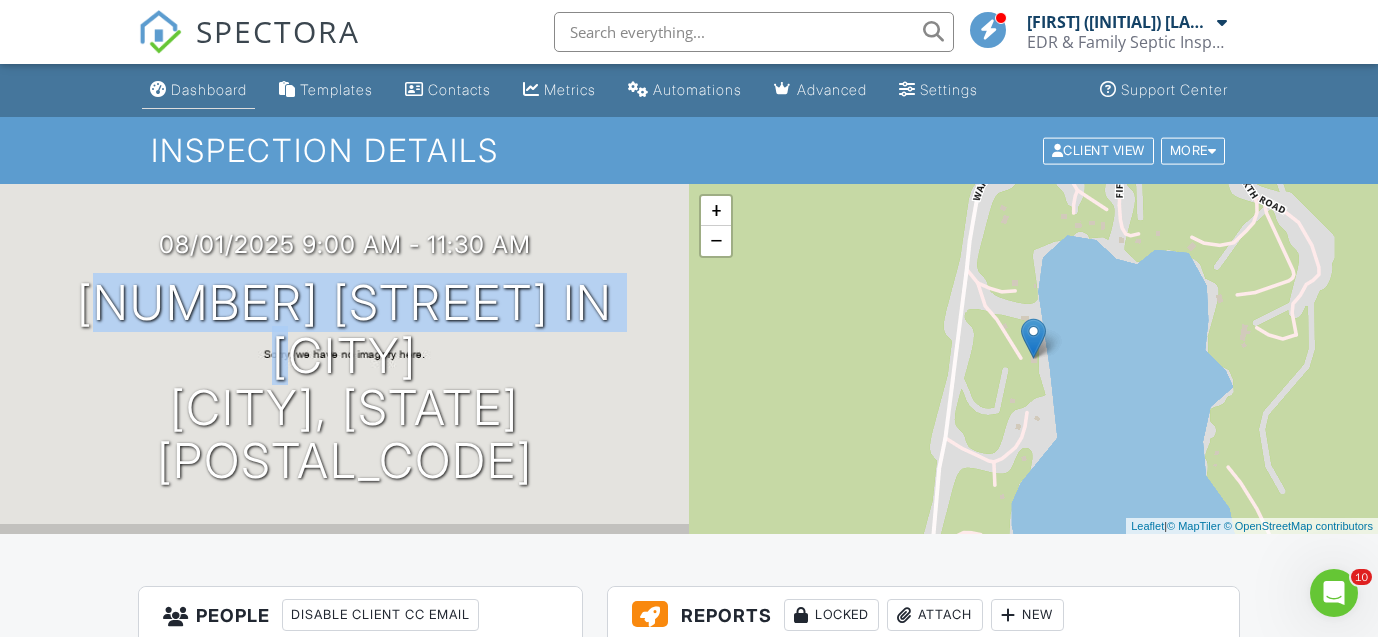 click on "Dashboard" at bounding box center (209, 89) 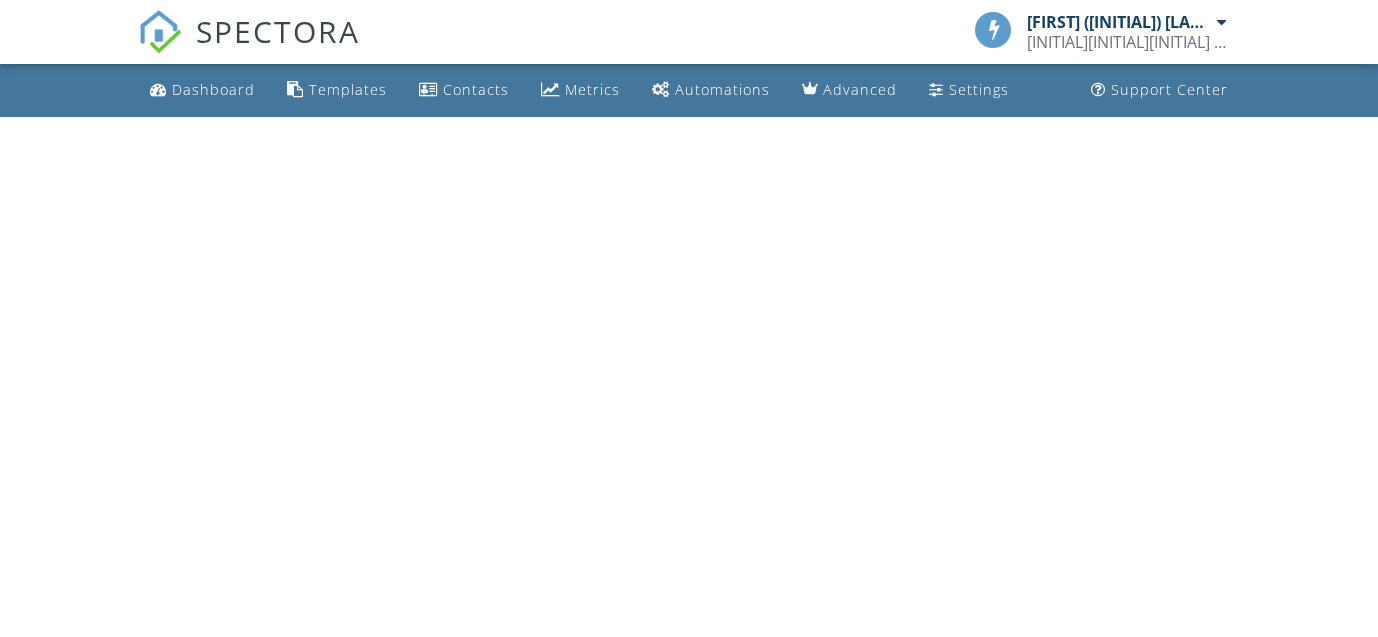 scroll, scrollTop: 0, scrollLeft: 0, axis: both 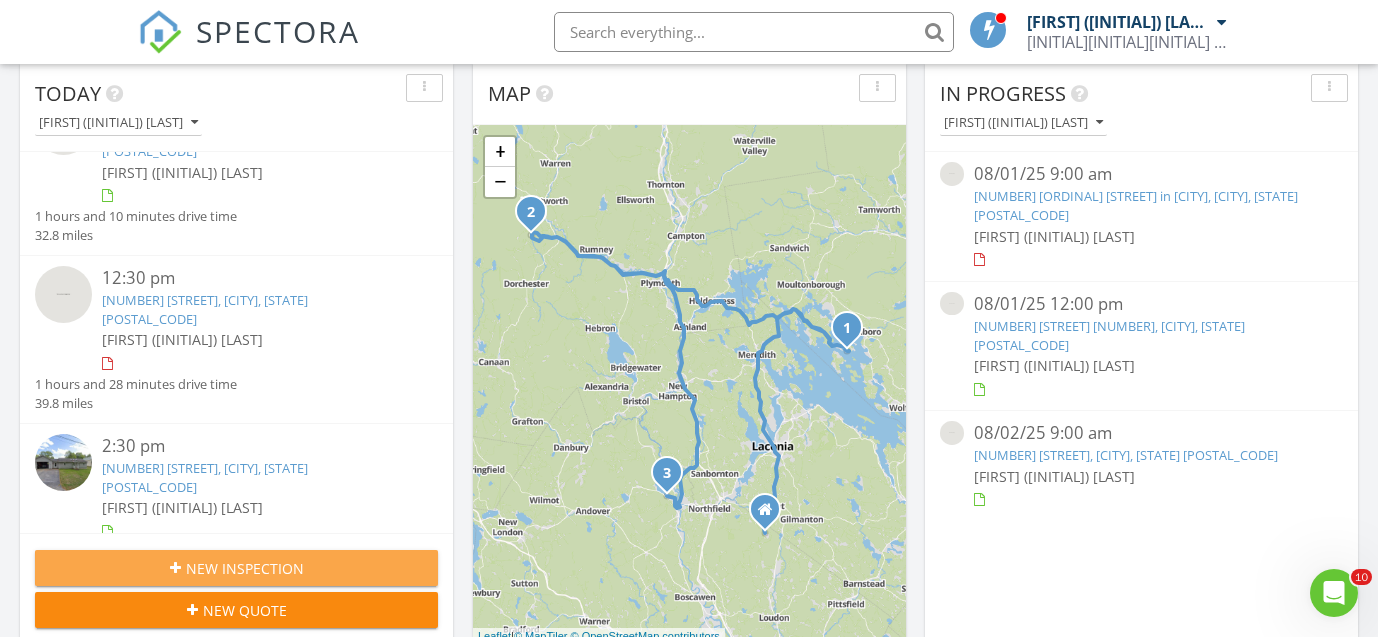 click on "New Inspection" at bounding box center [245, 568] 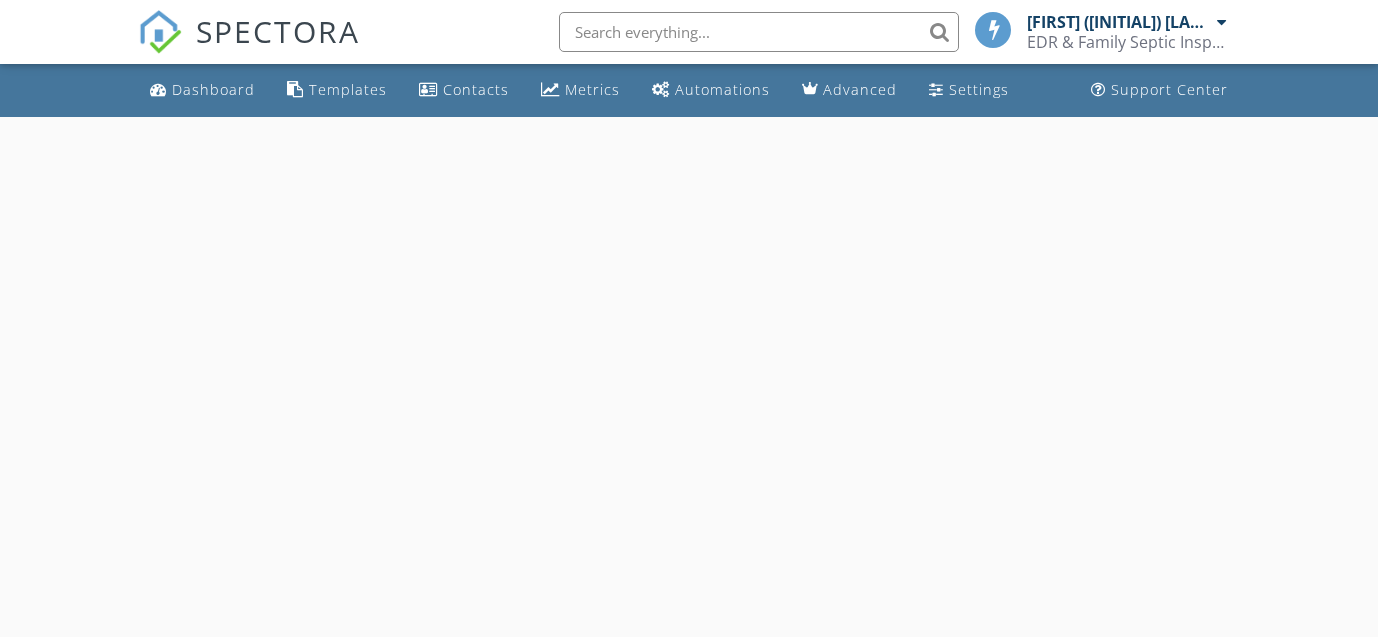 scroll, scrollTop: 0, scrollLeft: 0, axis: both 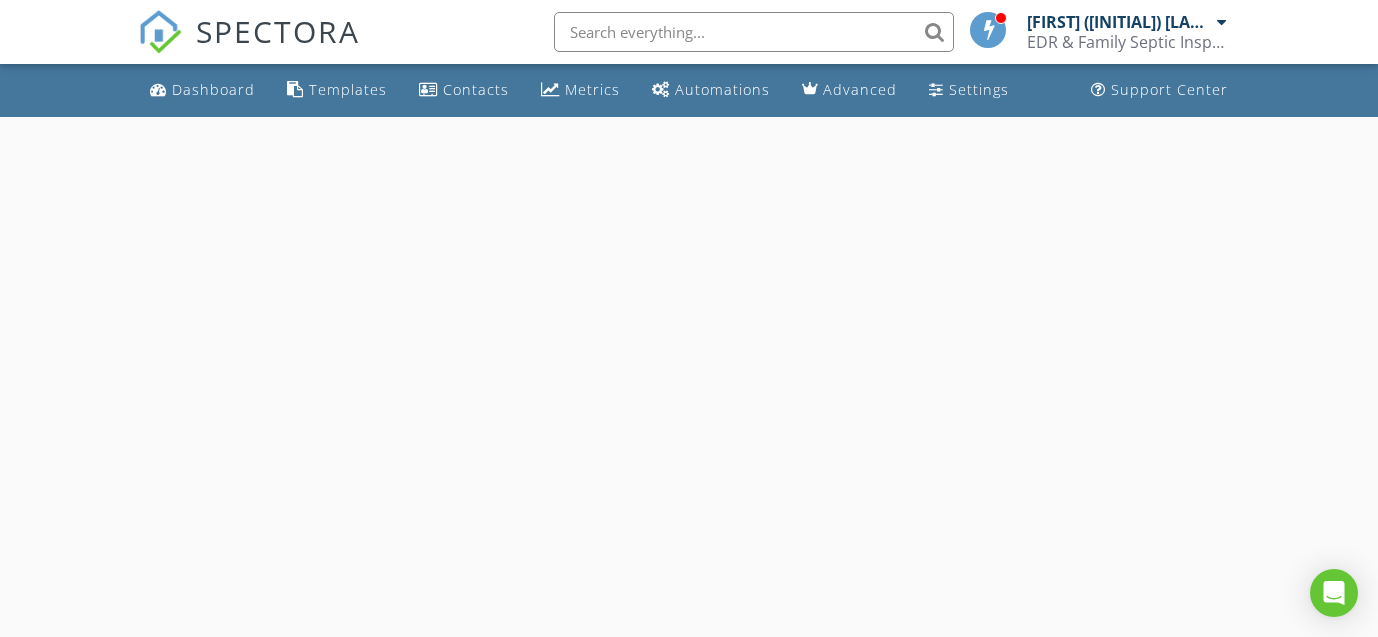 select on "7" 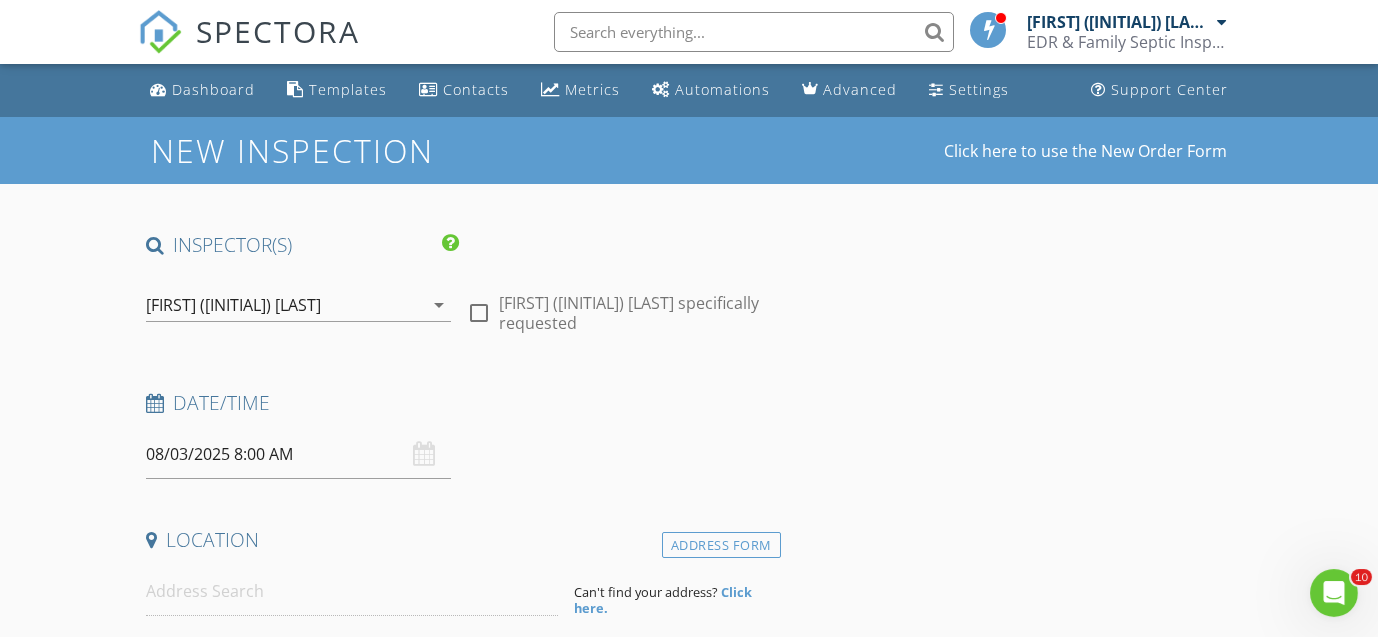scroll, scrollTop: 0, scrollLeft: 0, axis: both 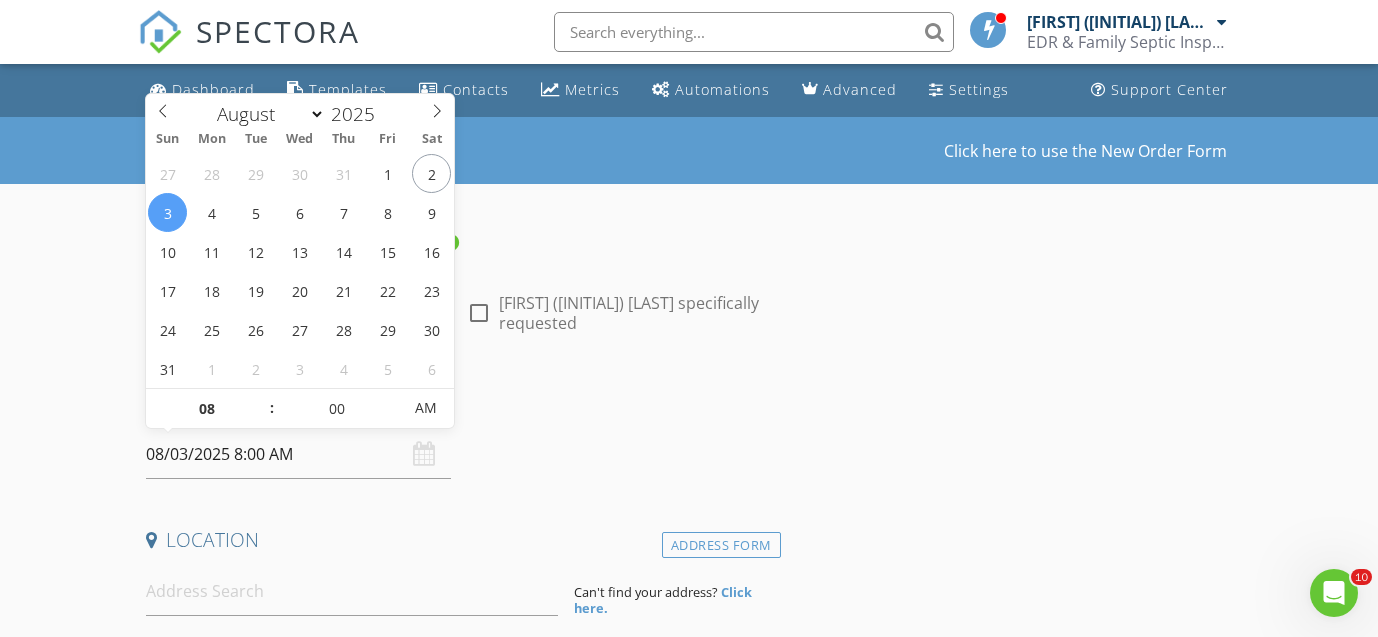 click on "08/03/2025 8:00 AM" at bounding box center [299, 454] 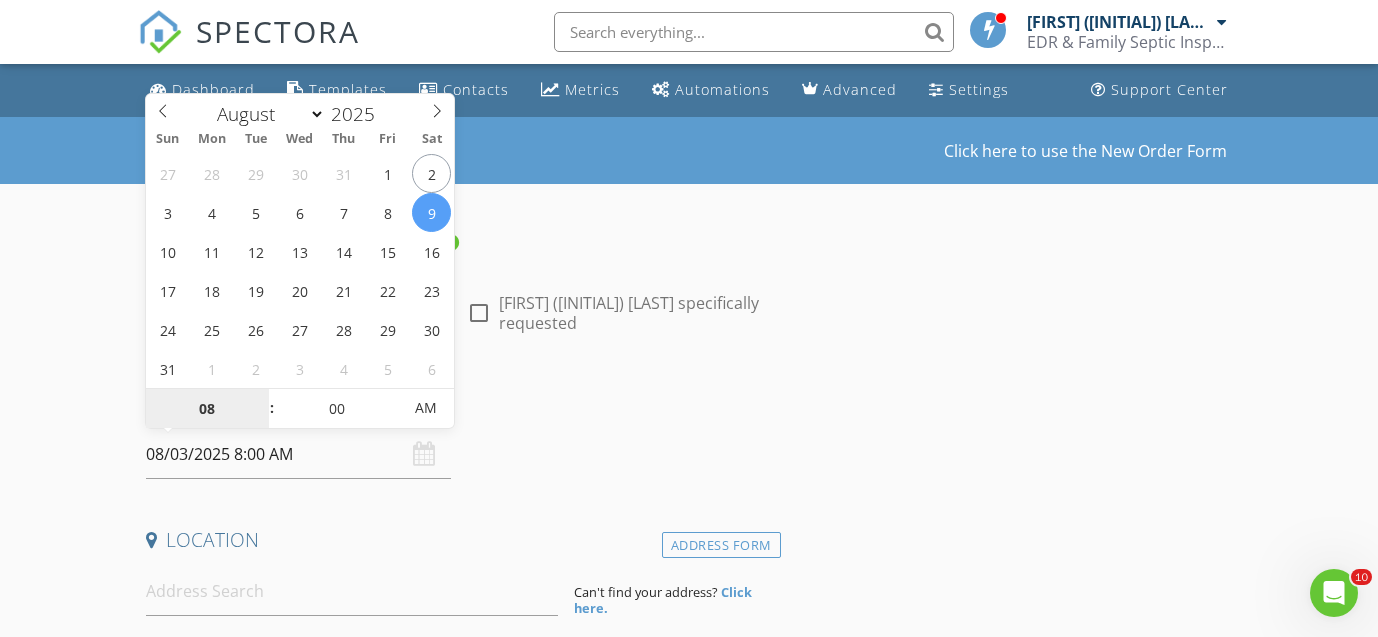 type on "08/09/2025 8:00 AM" 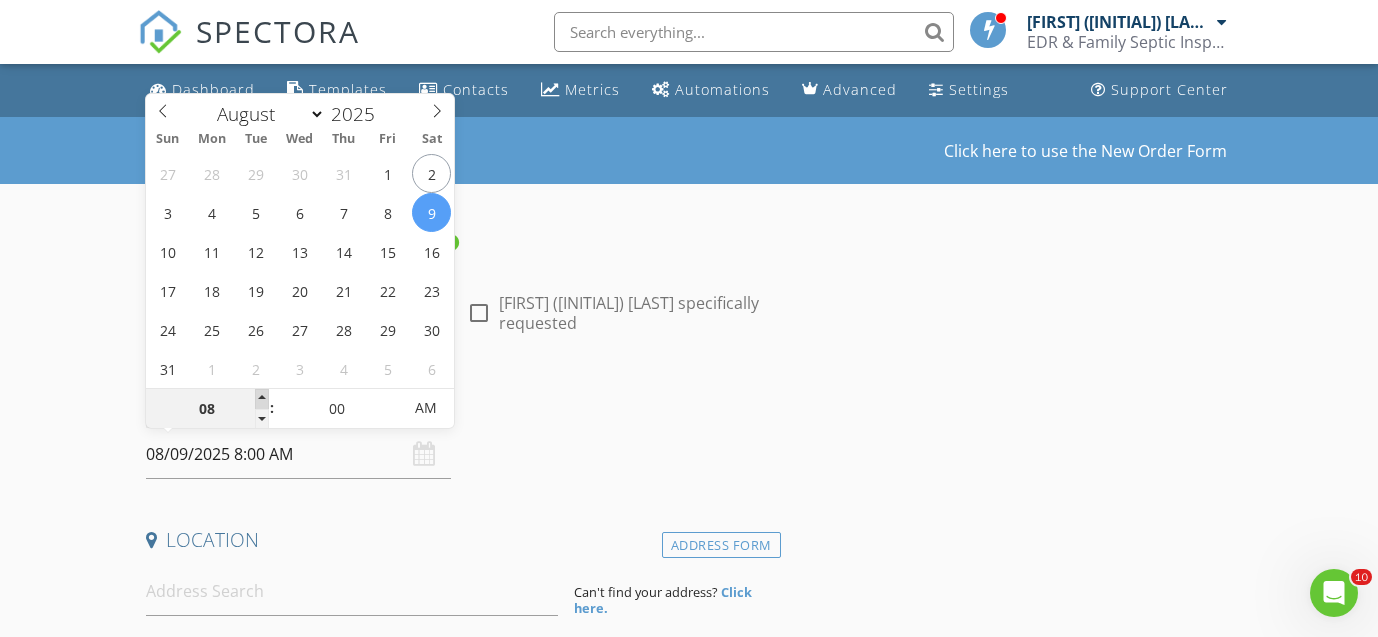 type on "09" 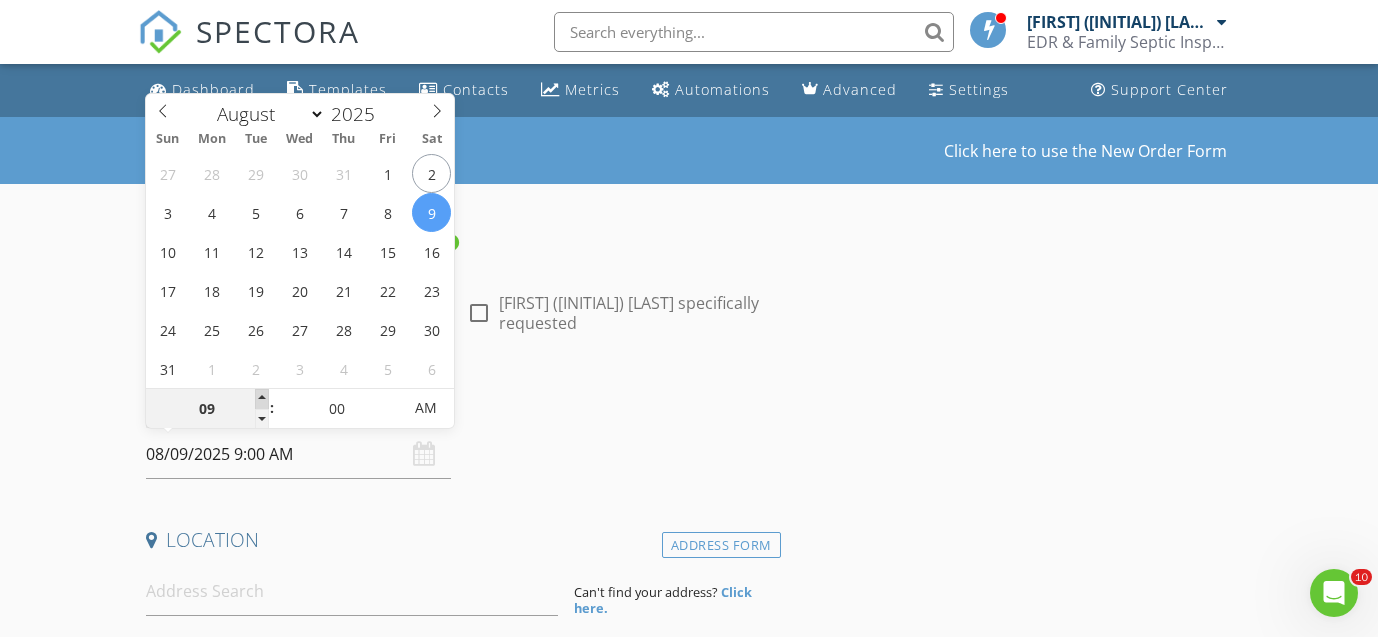 click at bounding box center [262, 399] 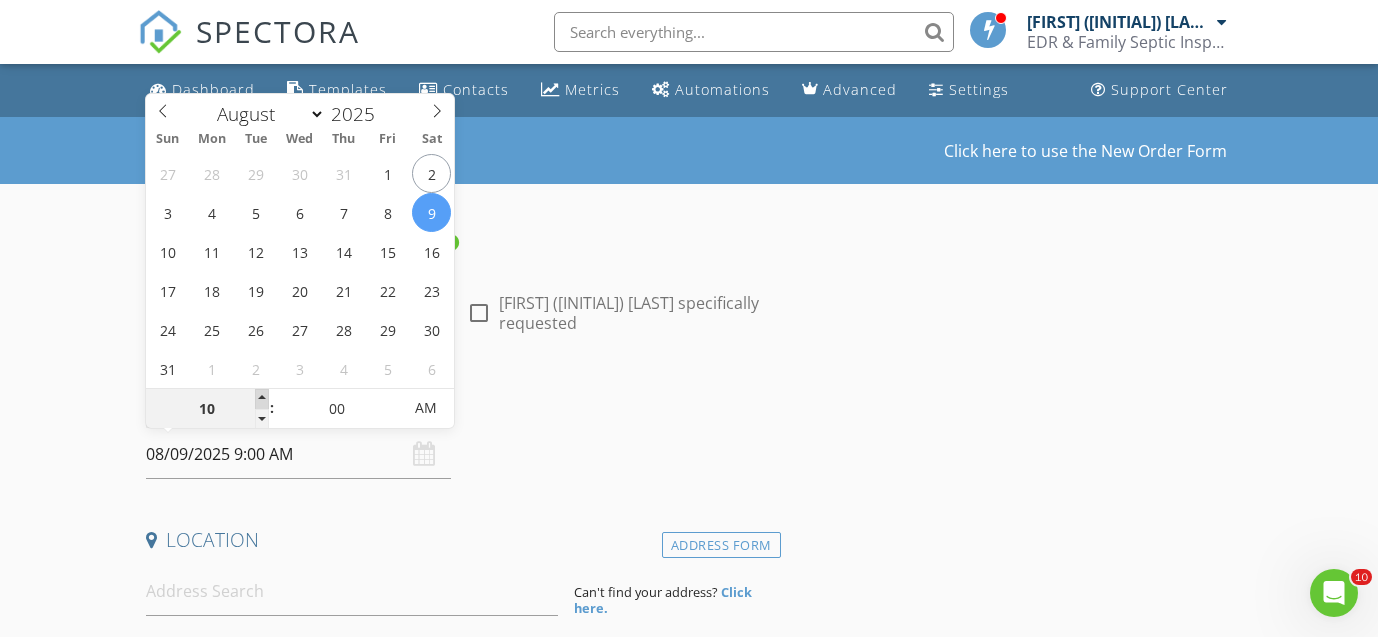 type on "08/09/2025 10:00 AM" 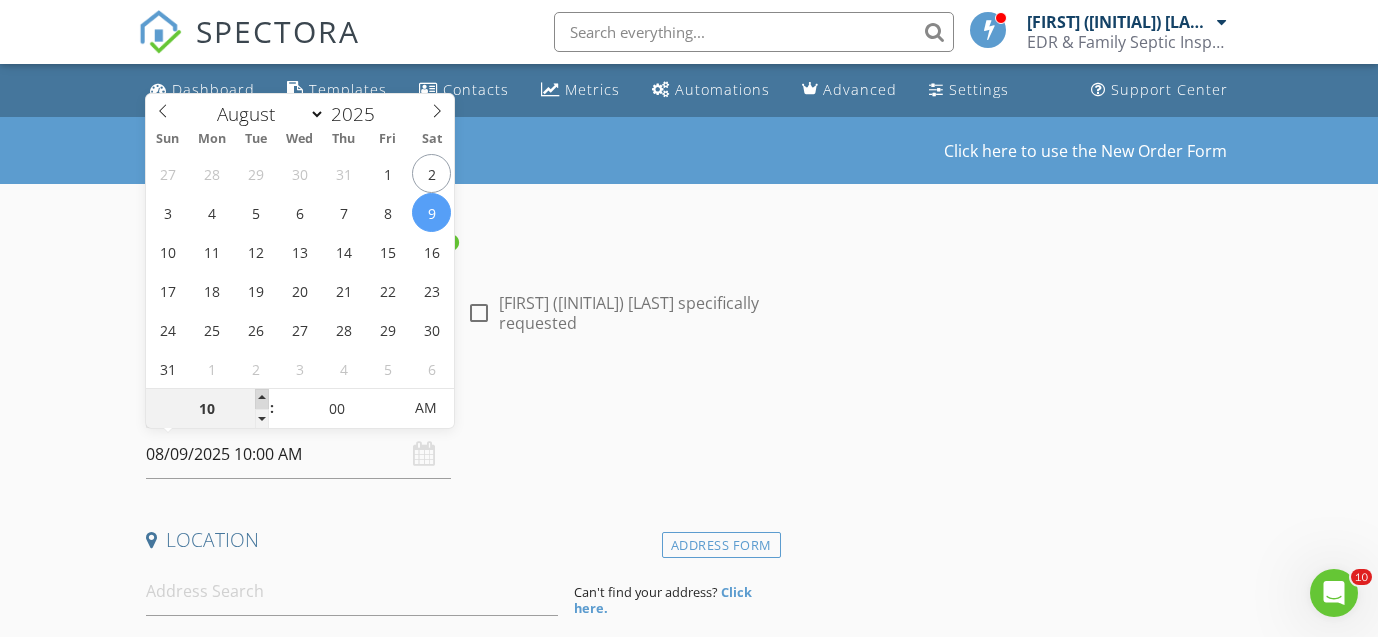 click at bounding box center (262, 399) 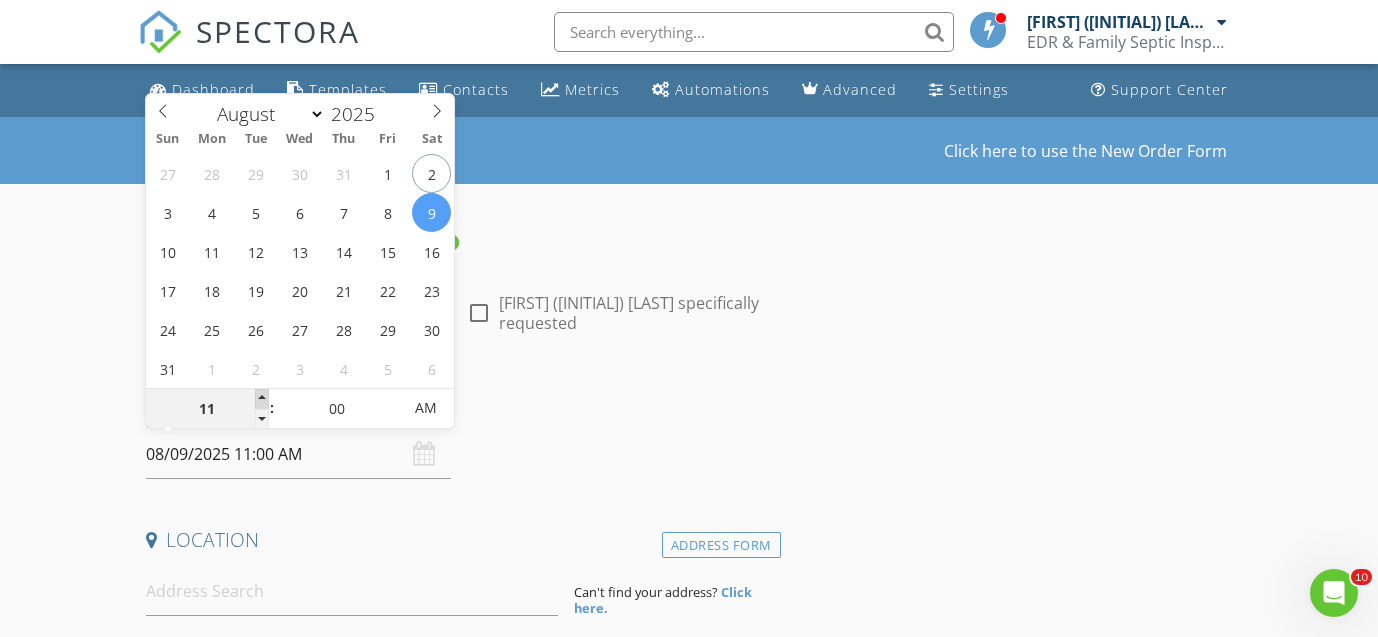 click at bounding box center (262, 399) 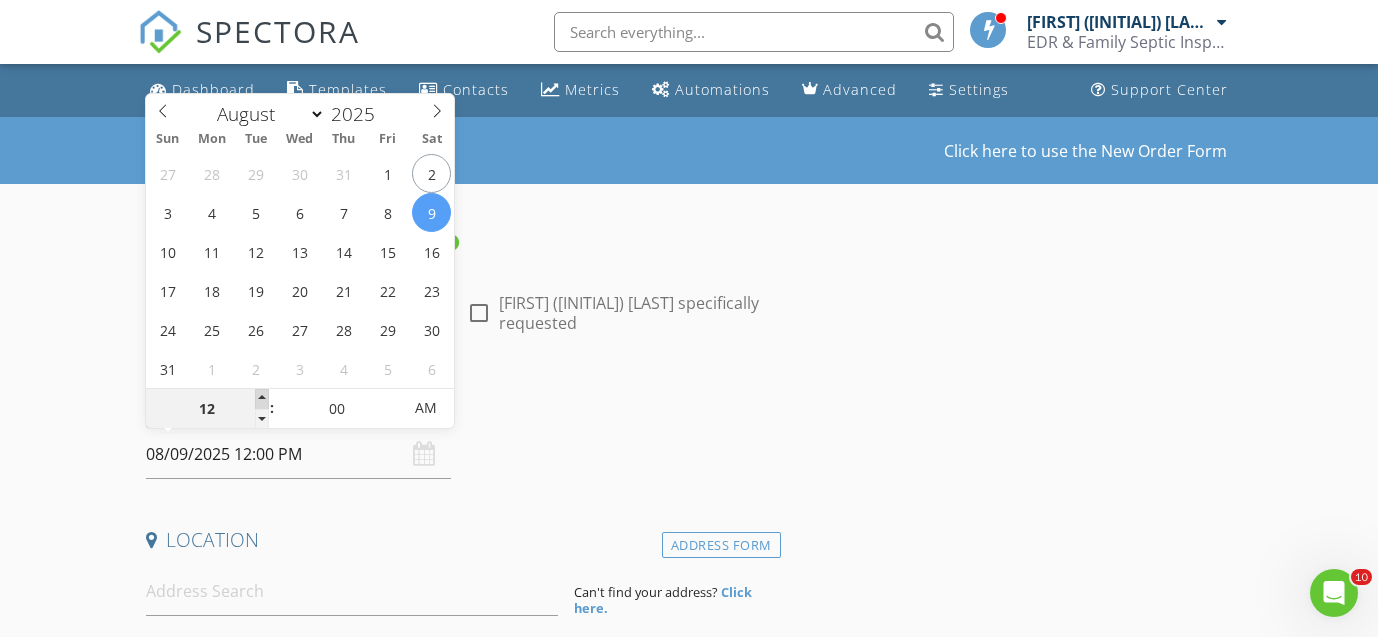 click at bounding box center (262, 399) 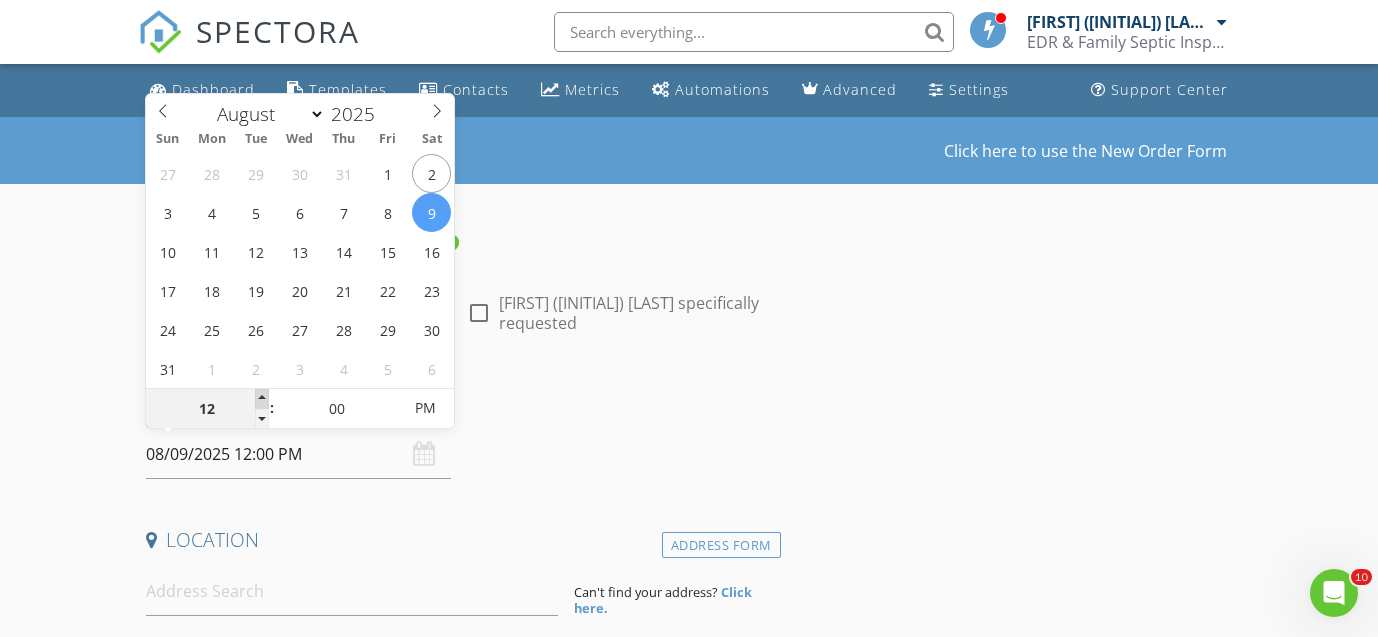 type on "01" 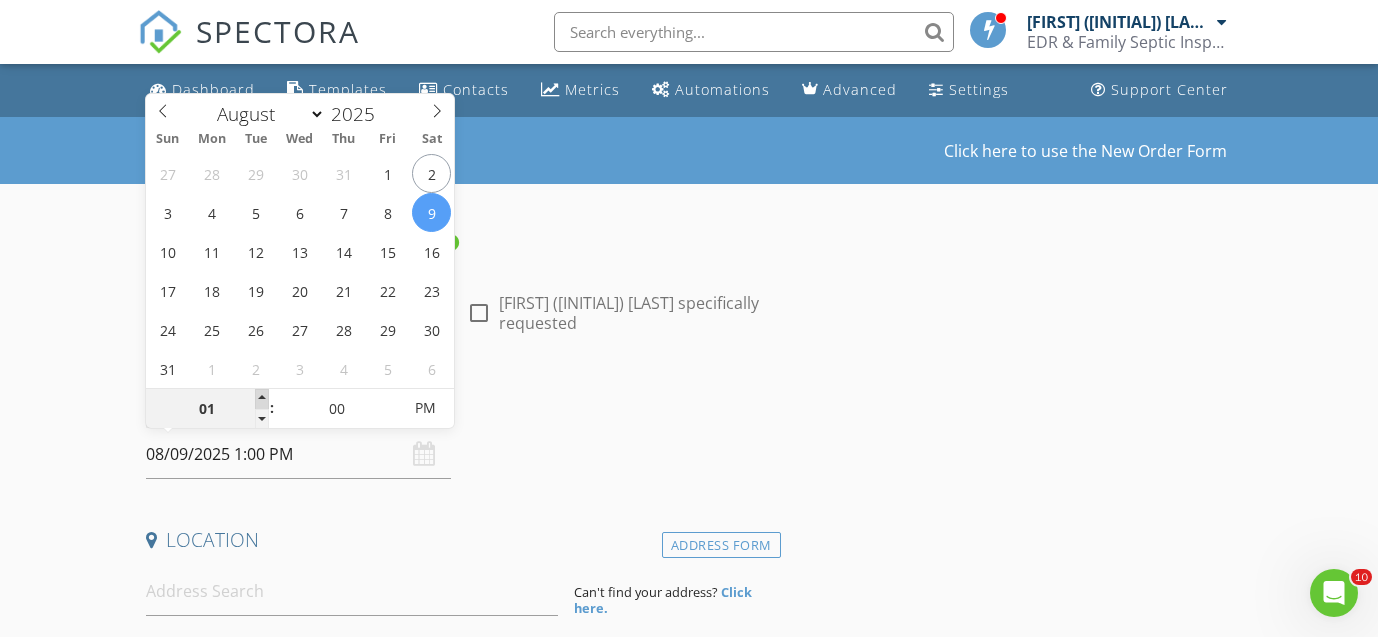 click at bounding box center (262, 399) 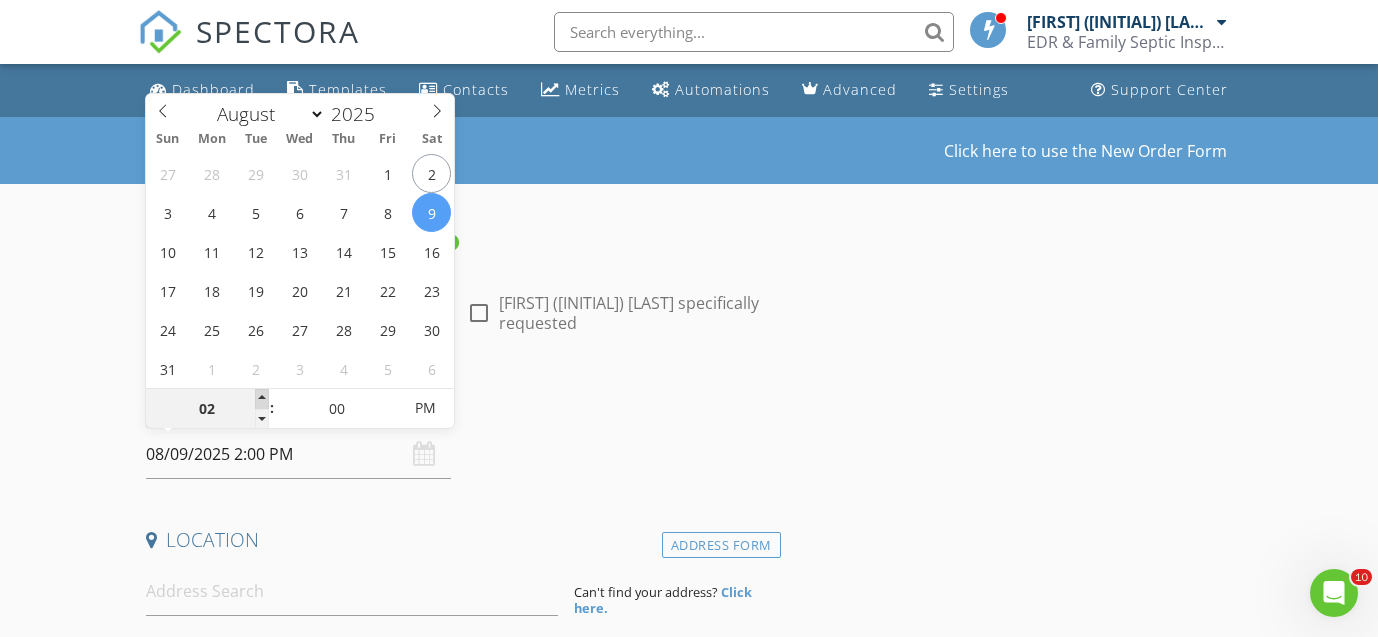 click at bounding box center [262, 399] 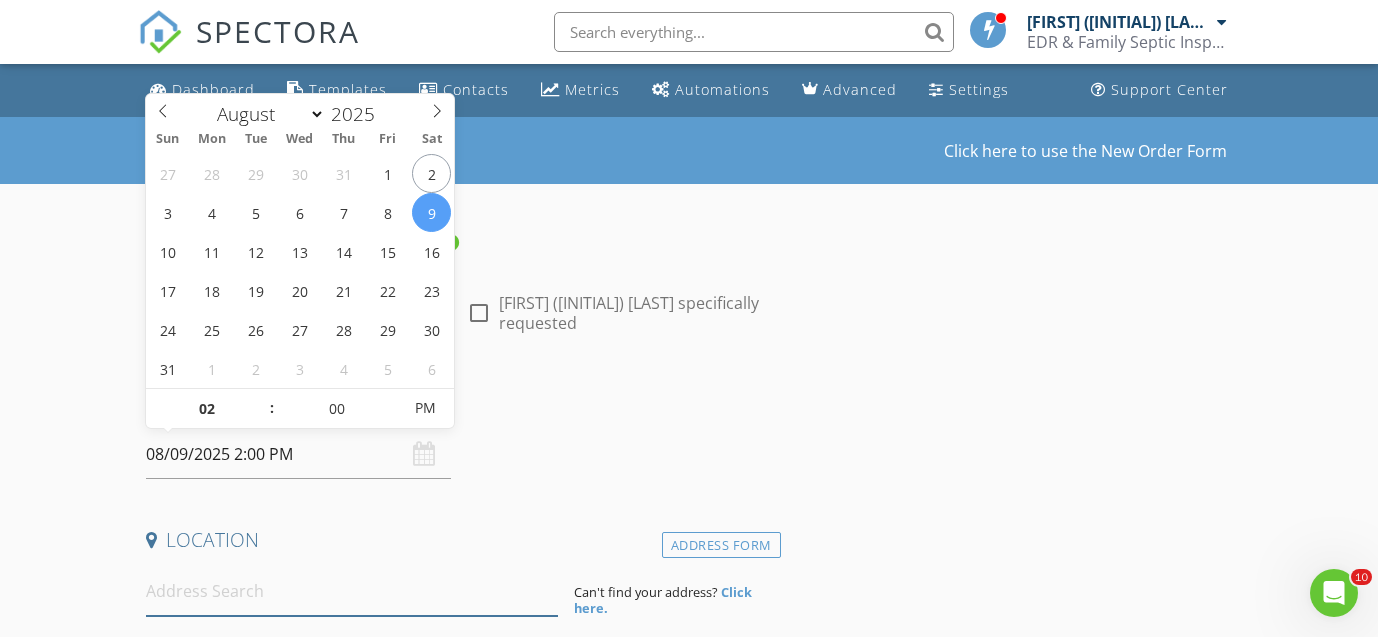 click at bounding box center (352, 591) 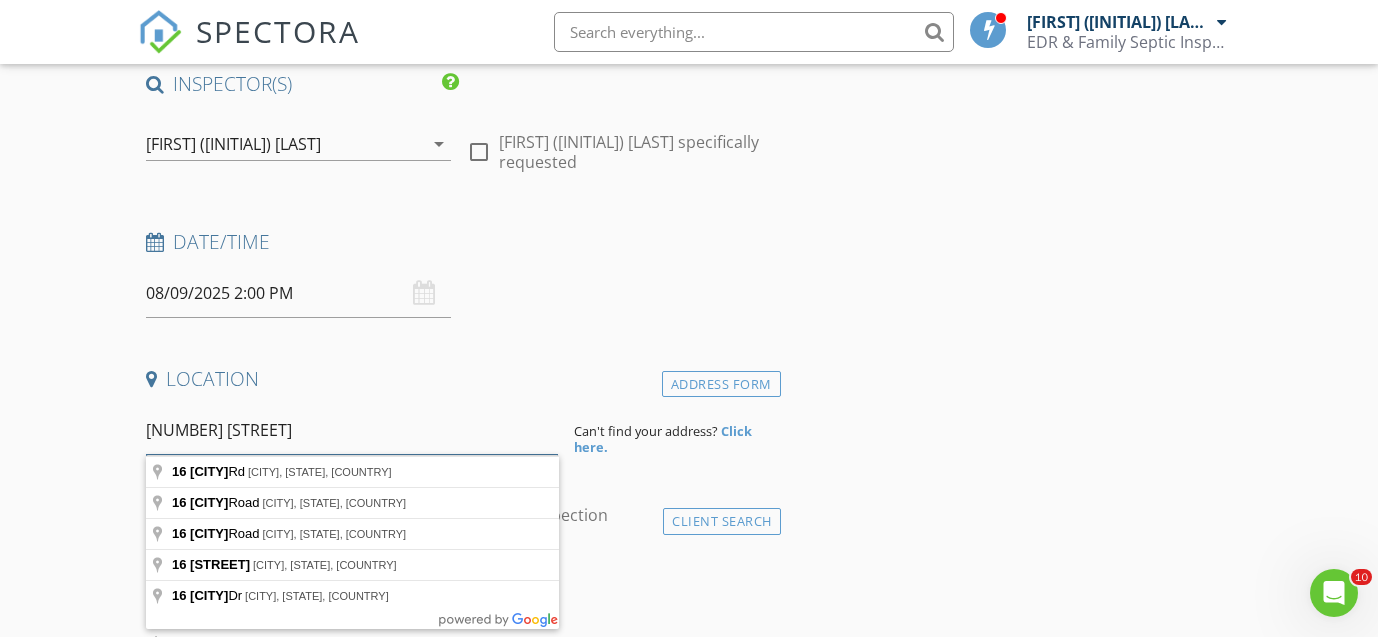 scroll, scrollTop: 166, scrollLeft: 0, axis: vertical 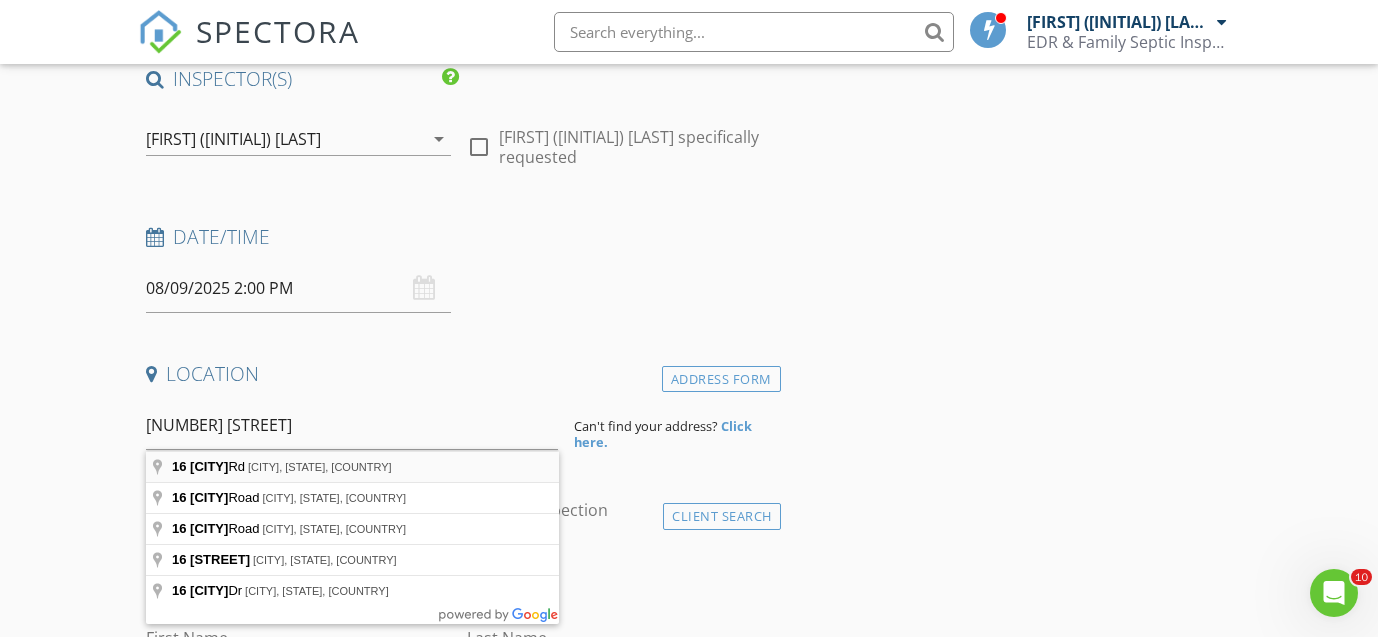 type on "[NUMBER] [STREET], [CITY], [STATE], [COUNTRY]" 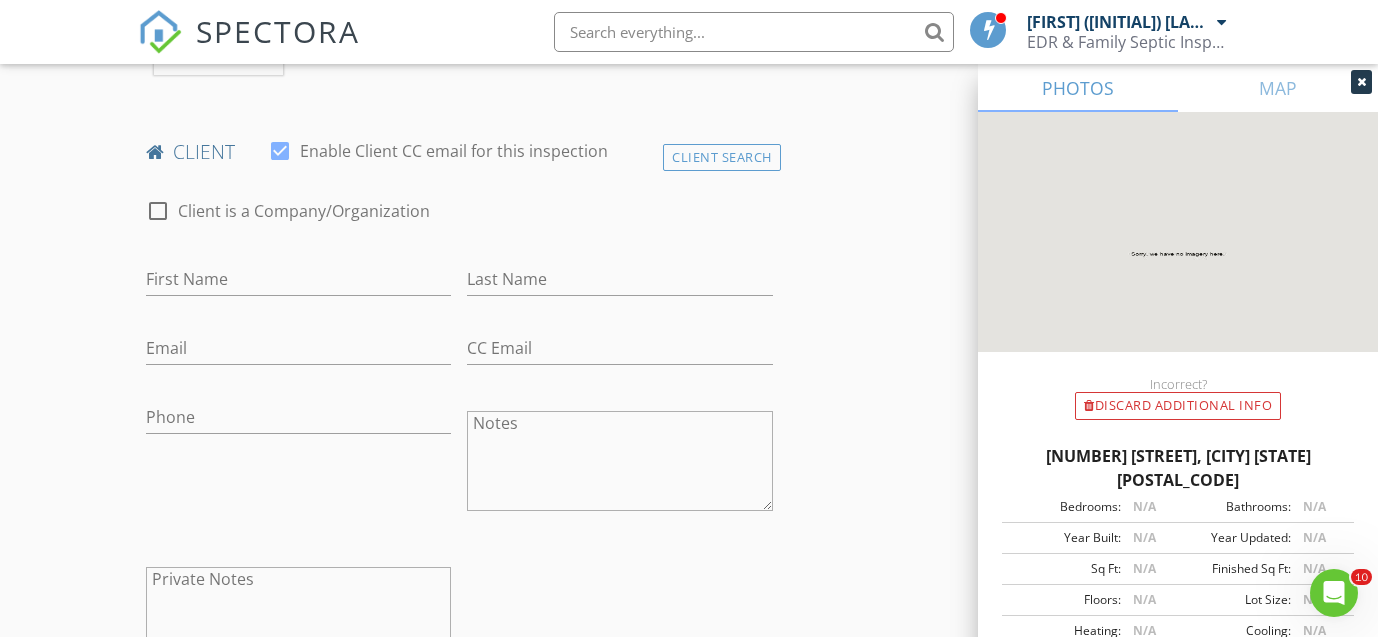 scroll, scrollTop: 983, scrollLeft: 0, axis: vertical 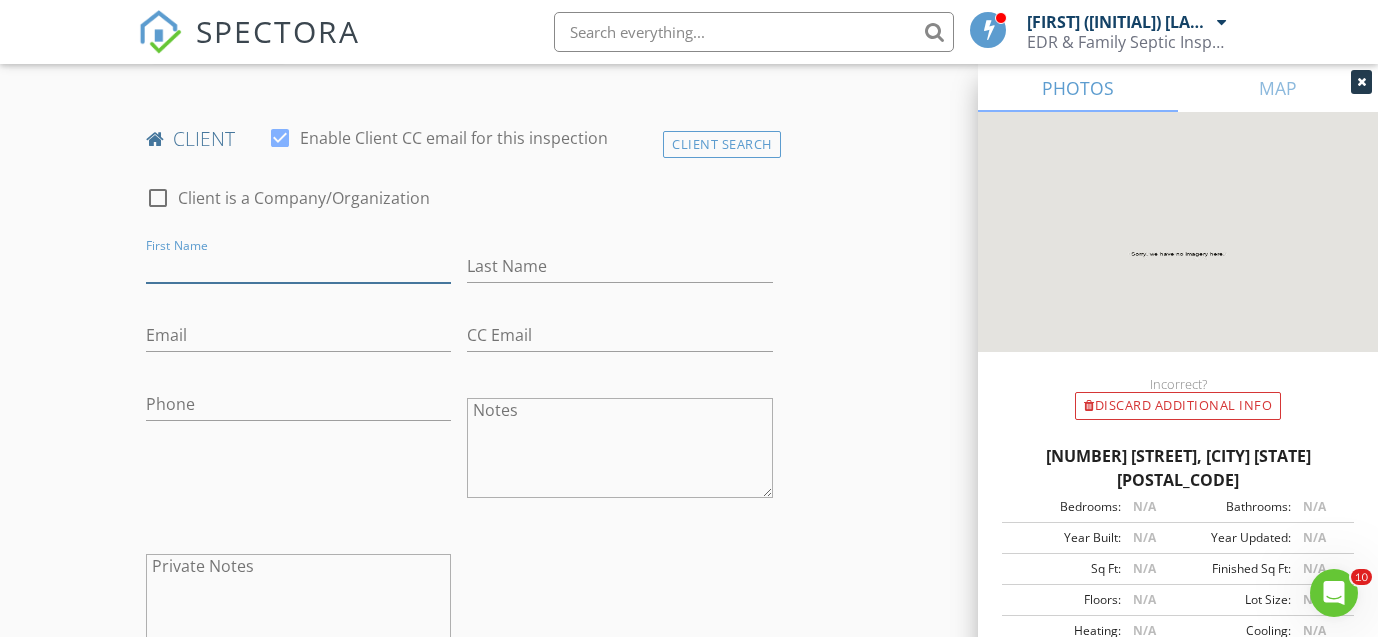 click on "First Name" at bounding box center (299, 266) 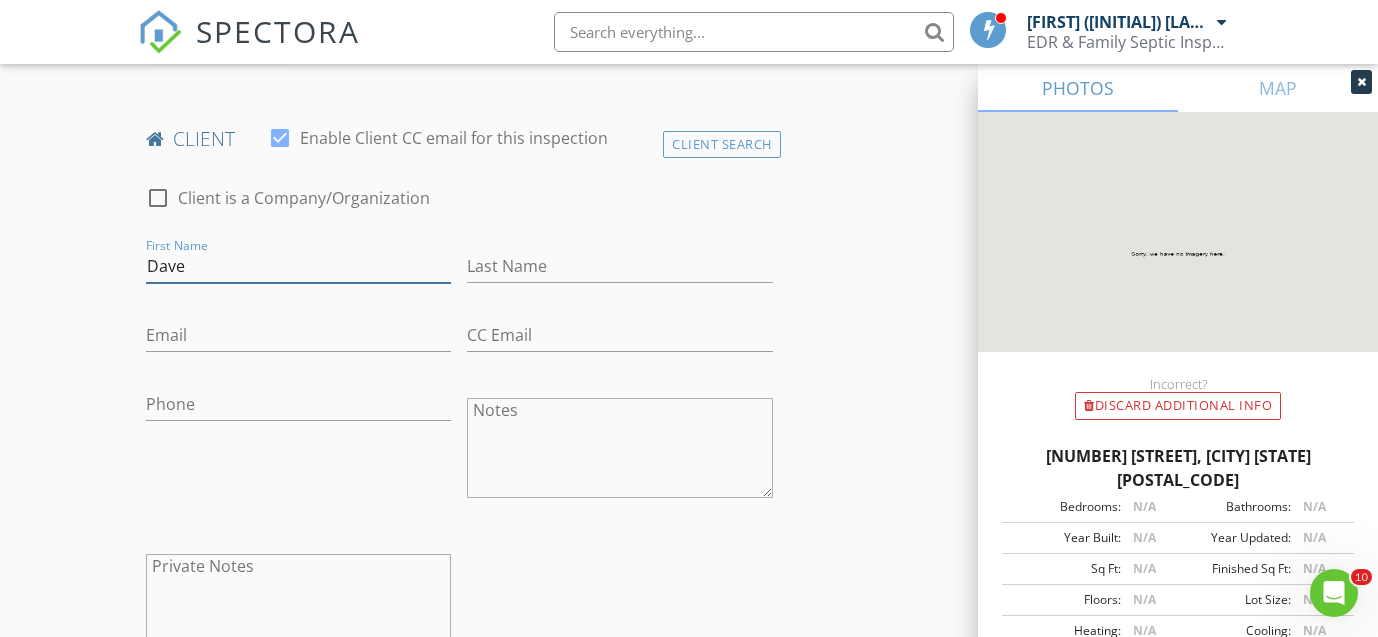 type on "Dave" 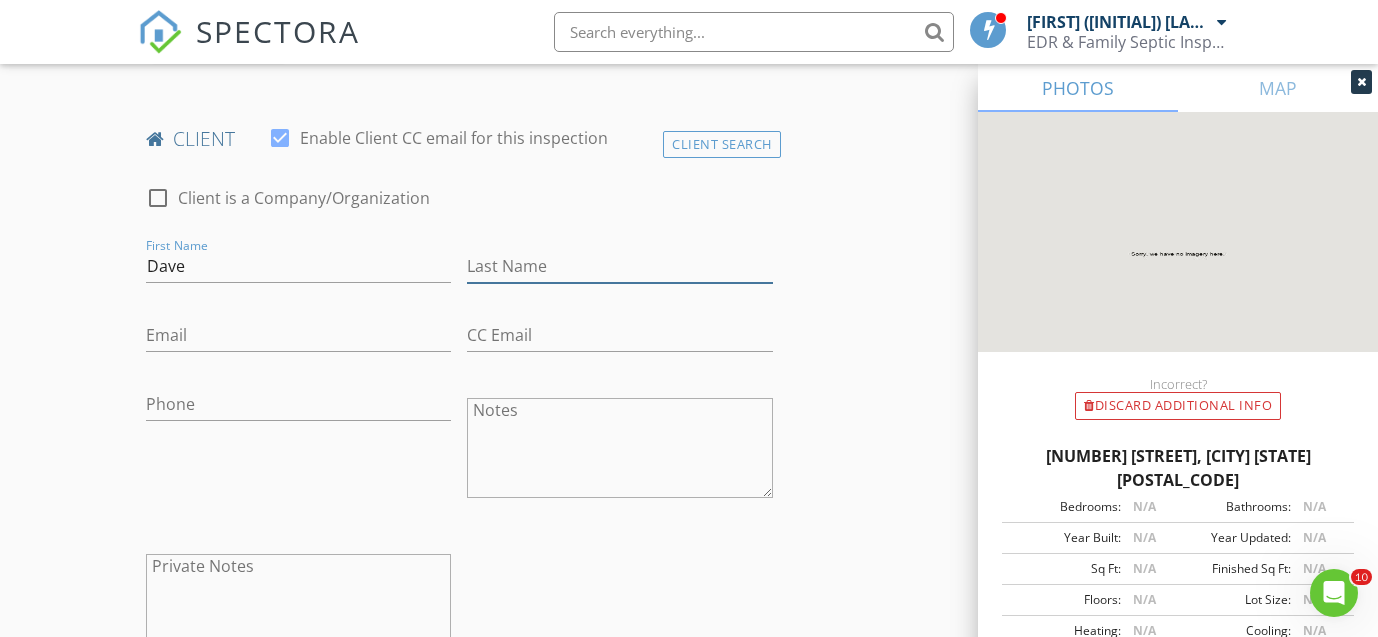 click on "Last Name" at bounding box center [620, 266] 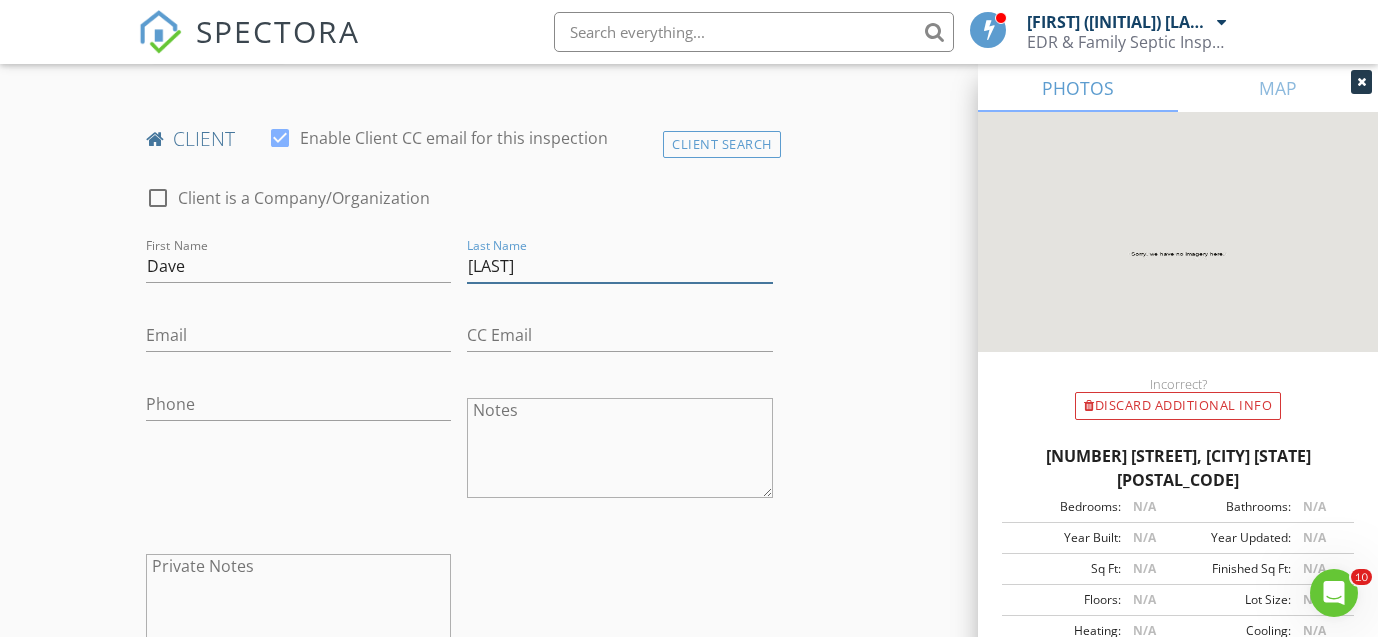 type on "[LAST]" 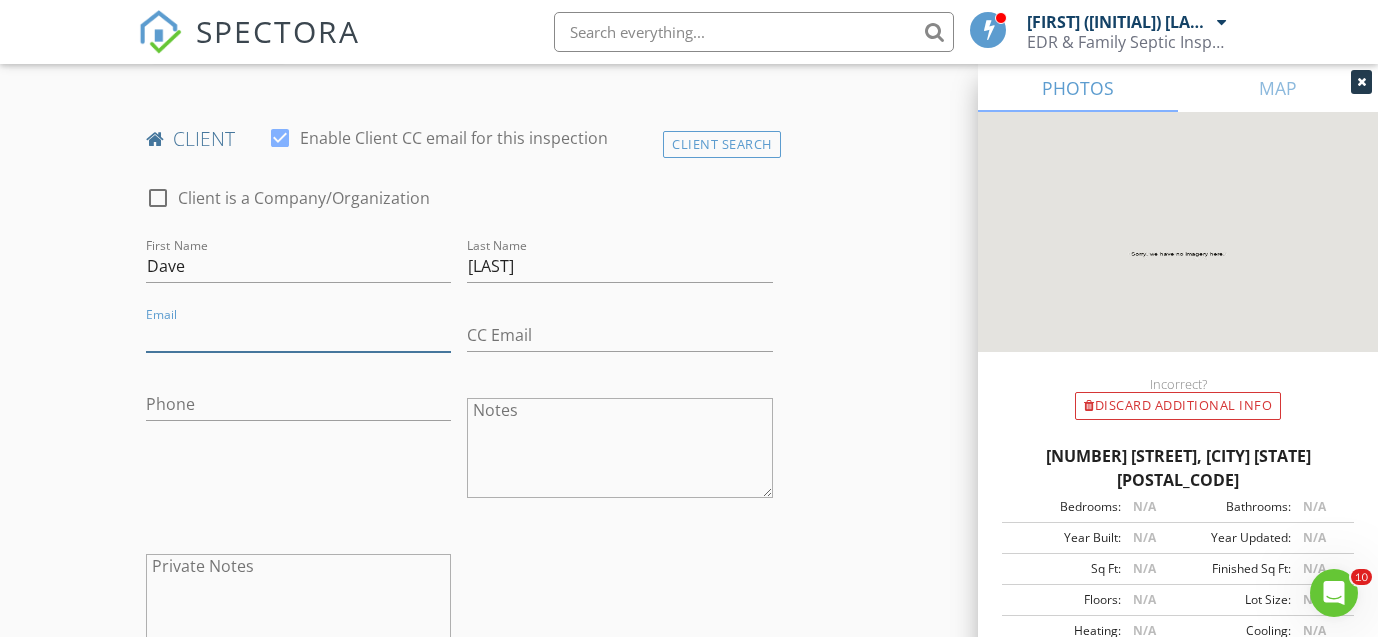 click on "Email" at bounding box center (299, 335) 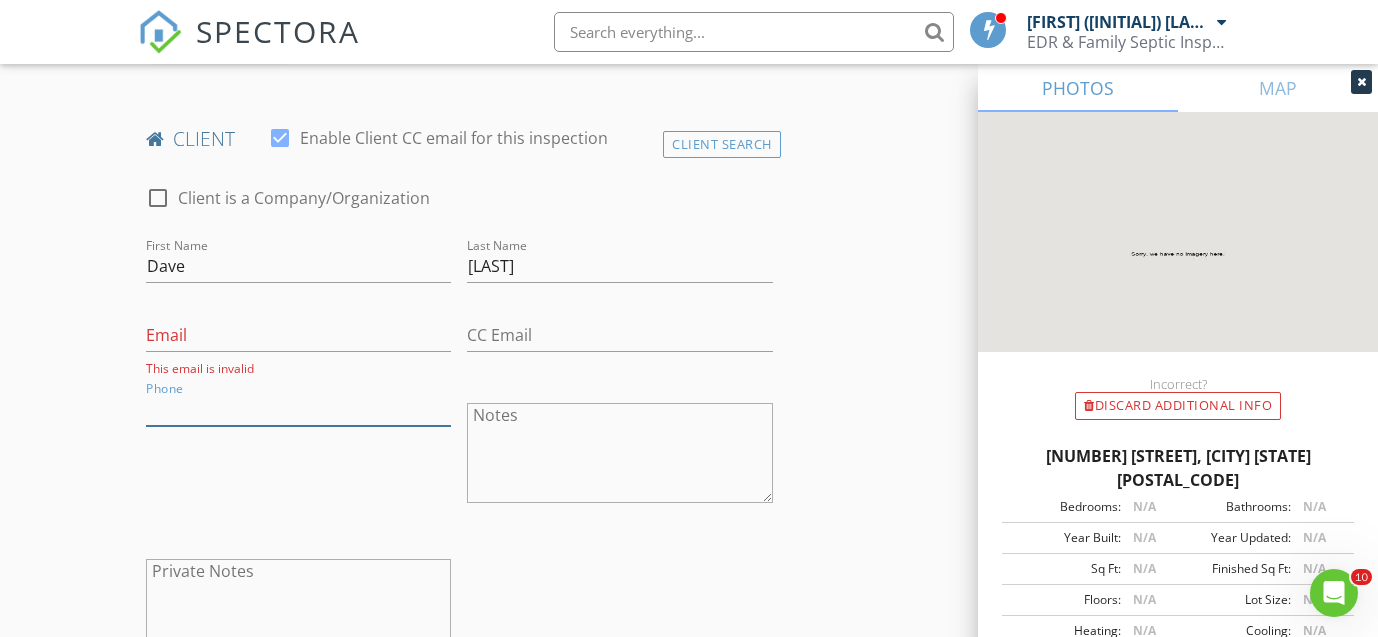 click on "Phone" at bounding box center [299, 409] 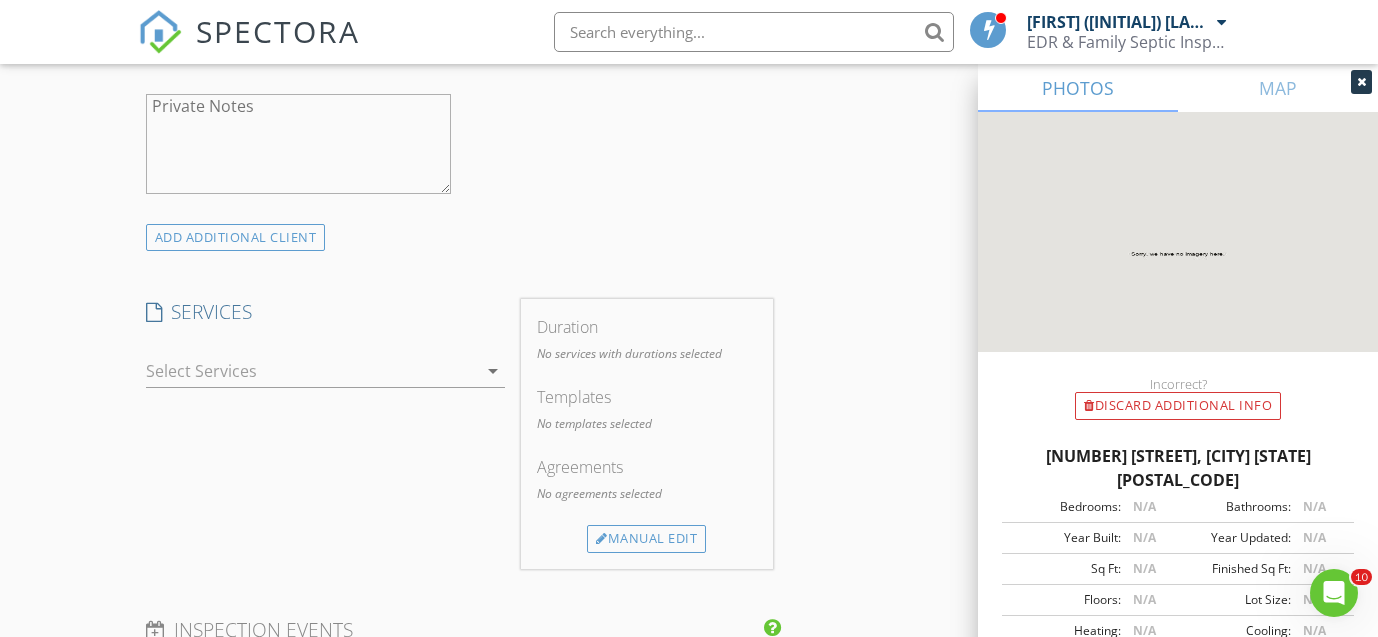 scroll, scrollTop: 1469, scrollLeft: 0, axis: vertical 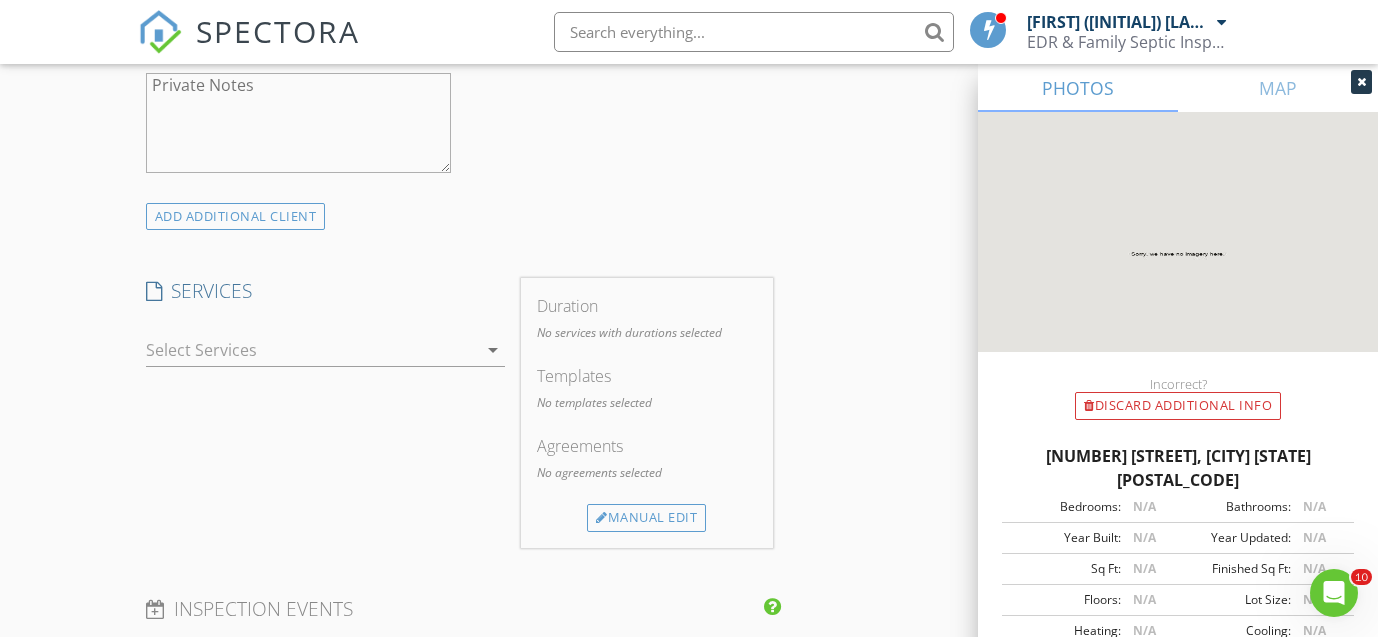 type on "[PHONE]" 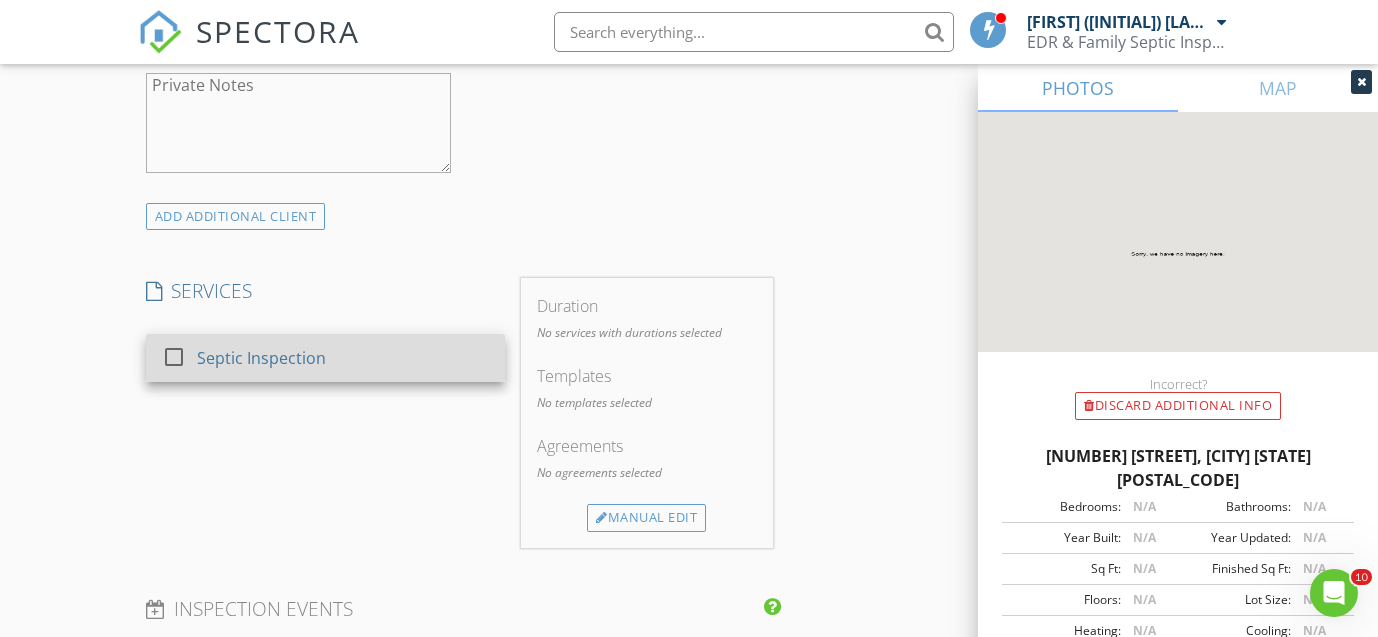 click at bounding box center (174, 357) 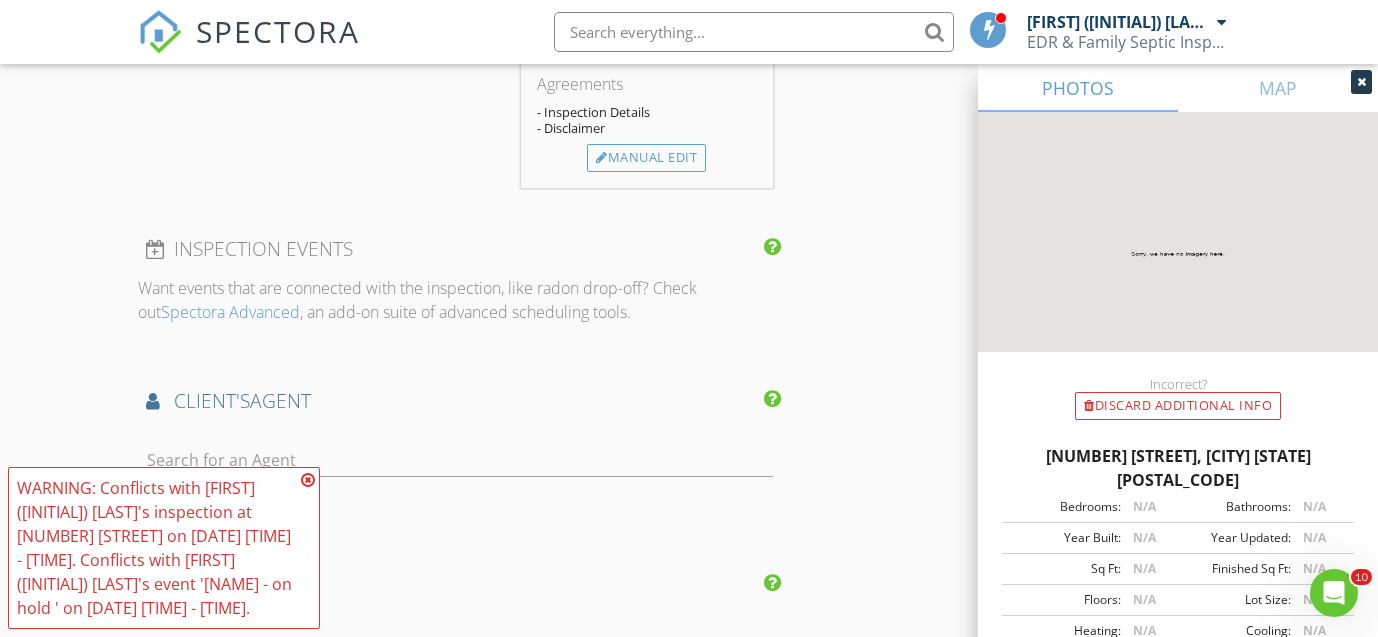 scroll, scrollTop: 1831, scrollLeft: 0, axis: vertical 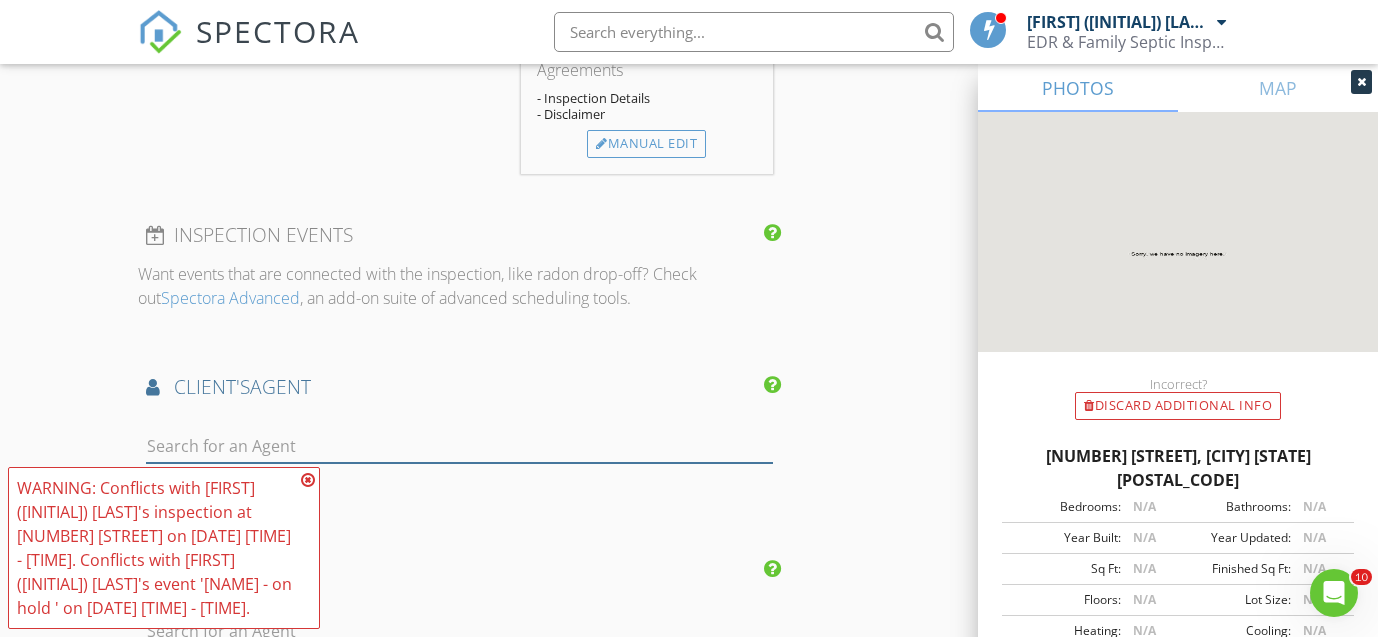 click at bounding box center (459, 446) 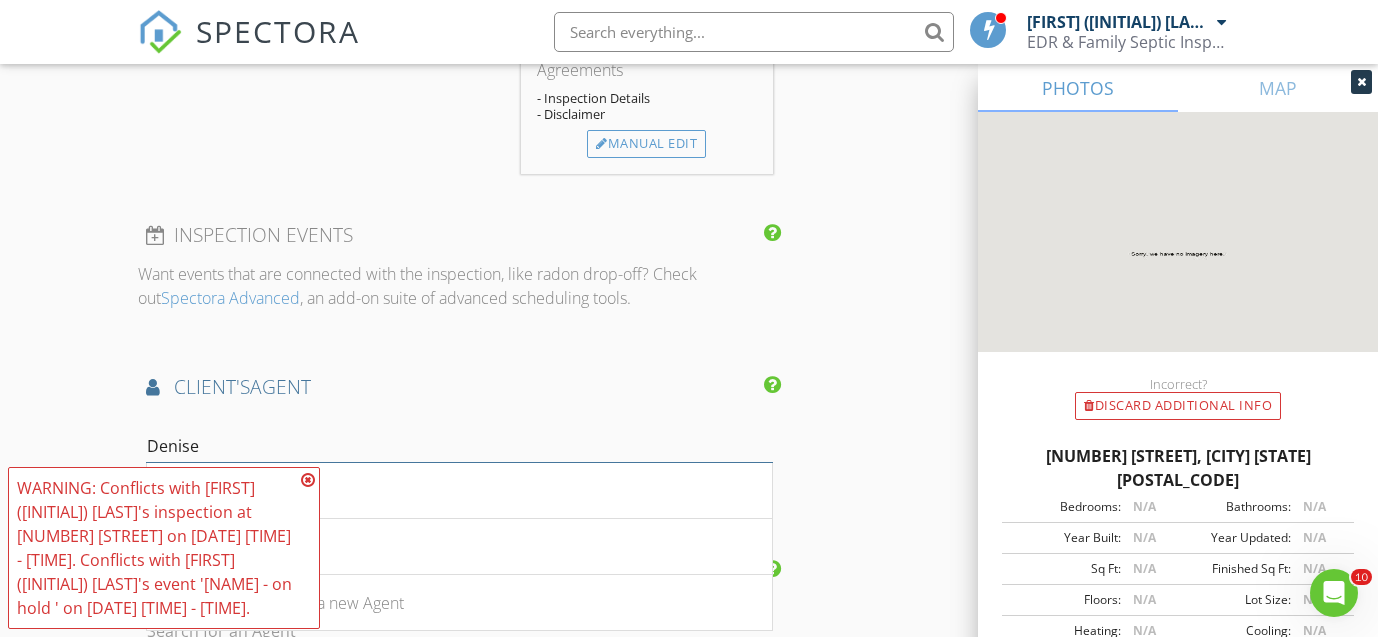 type on "Denise" 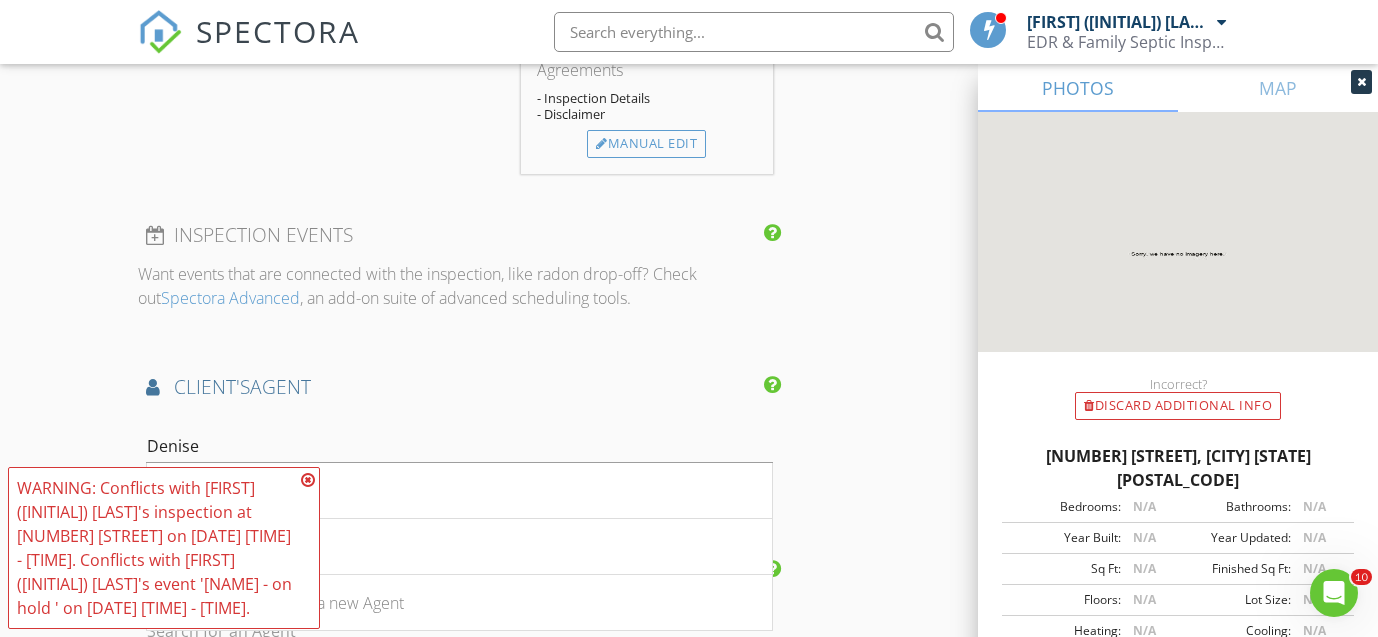 click at bounding box center (308, 480) 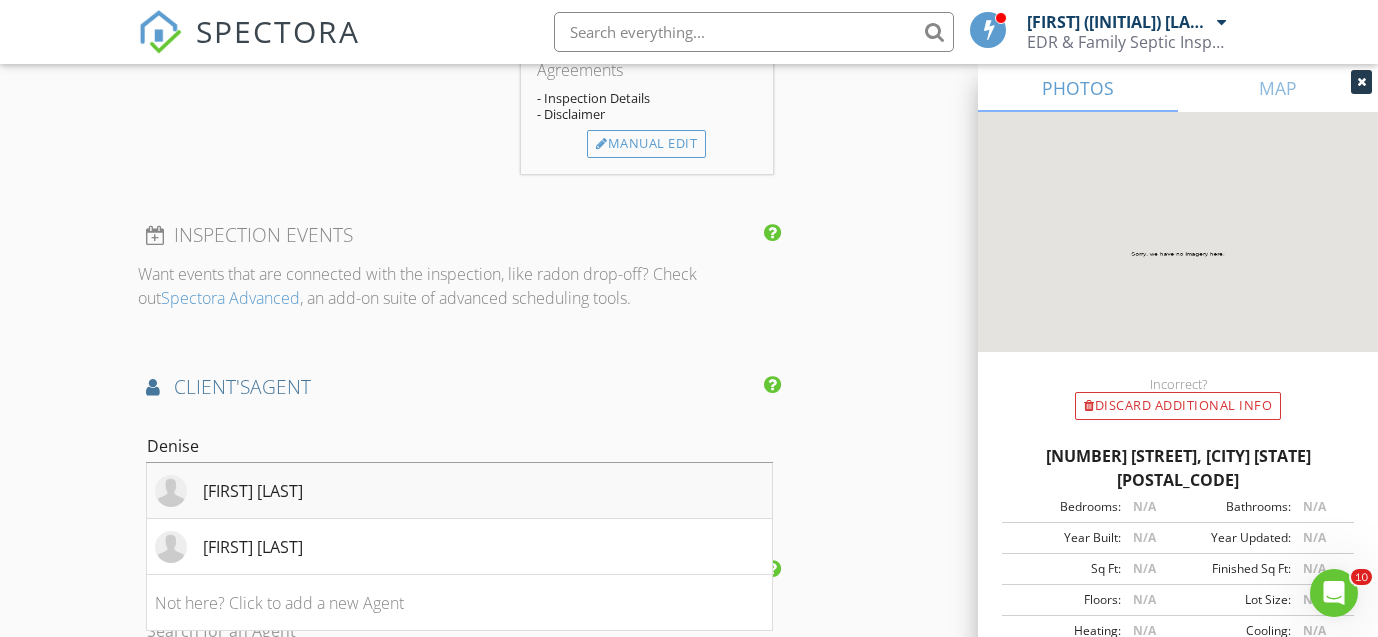 click on "[FIRST] [LAST]" at bounding box center (253, 491) 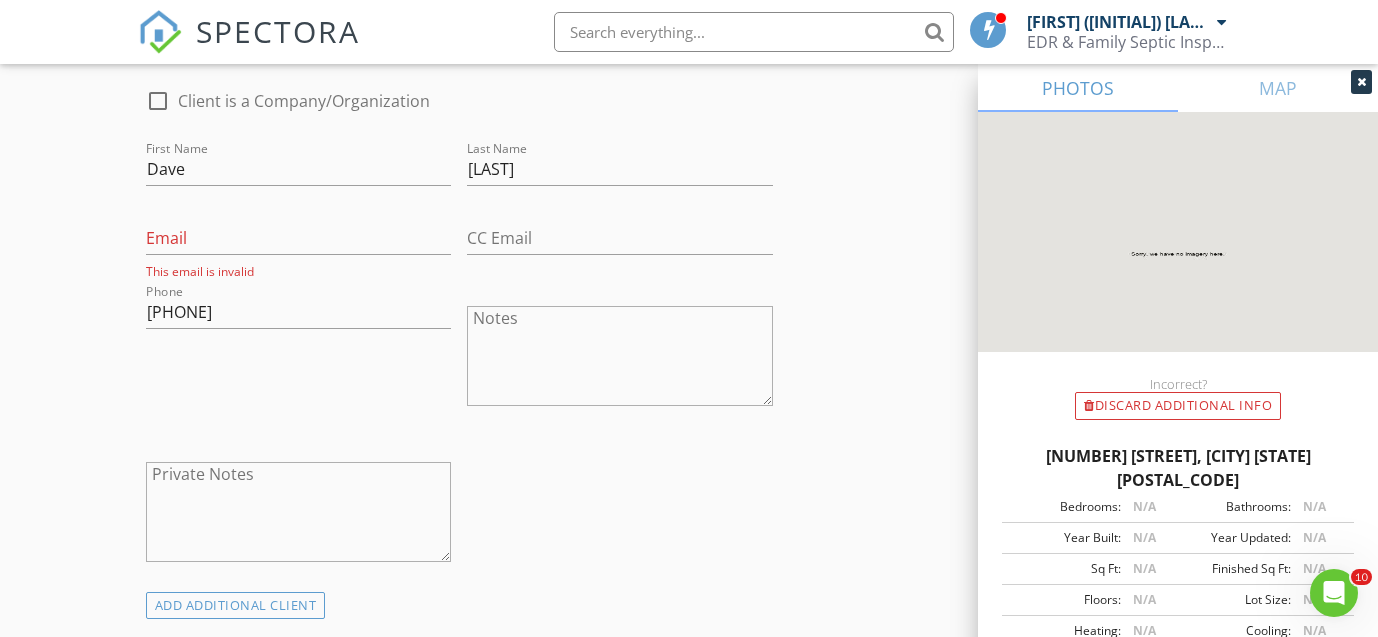 scroll, scrollTop: 1070, scrollLeft: 0, axis: vertical 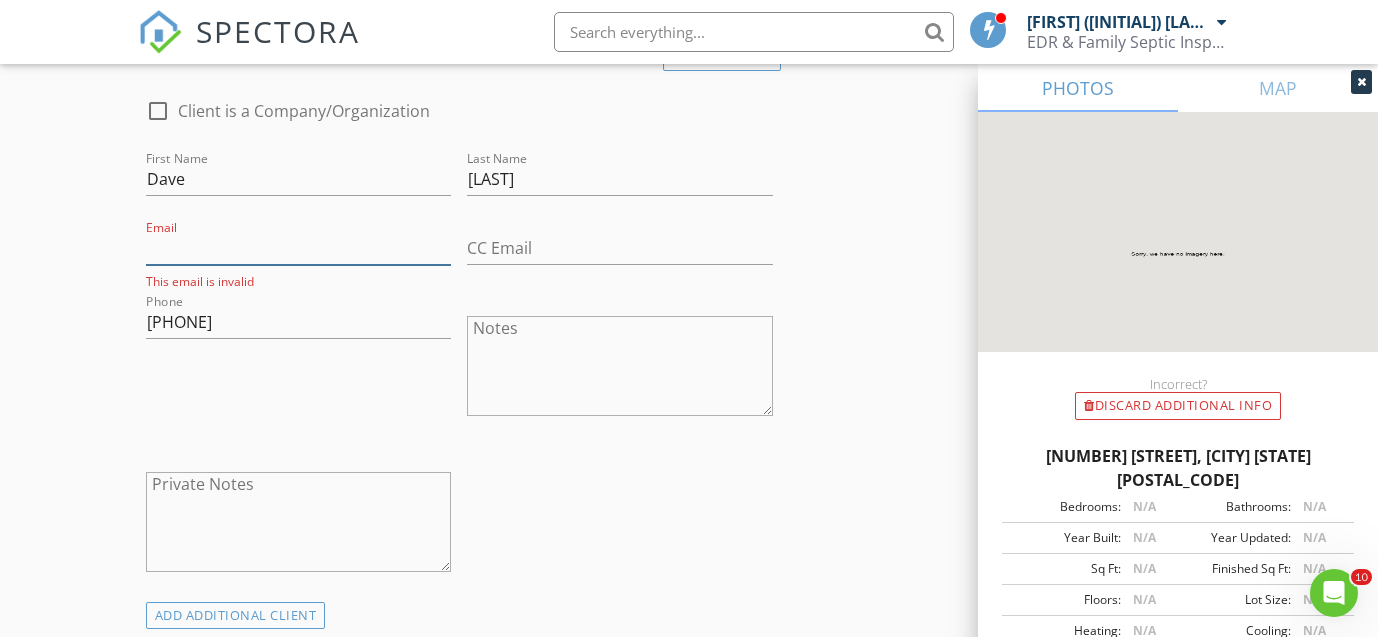 click on "Email" at bounding box center (299, 248) 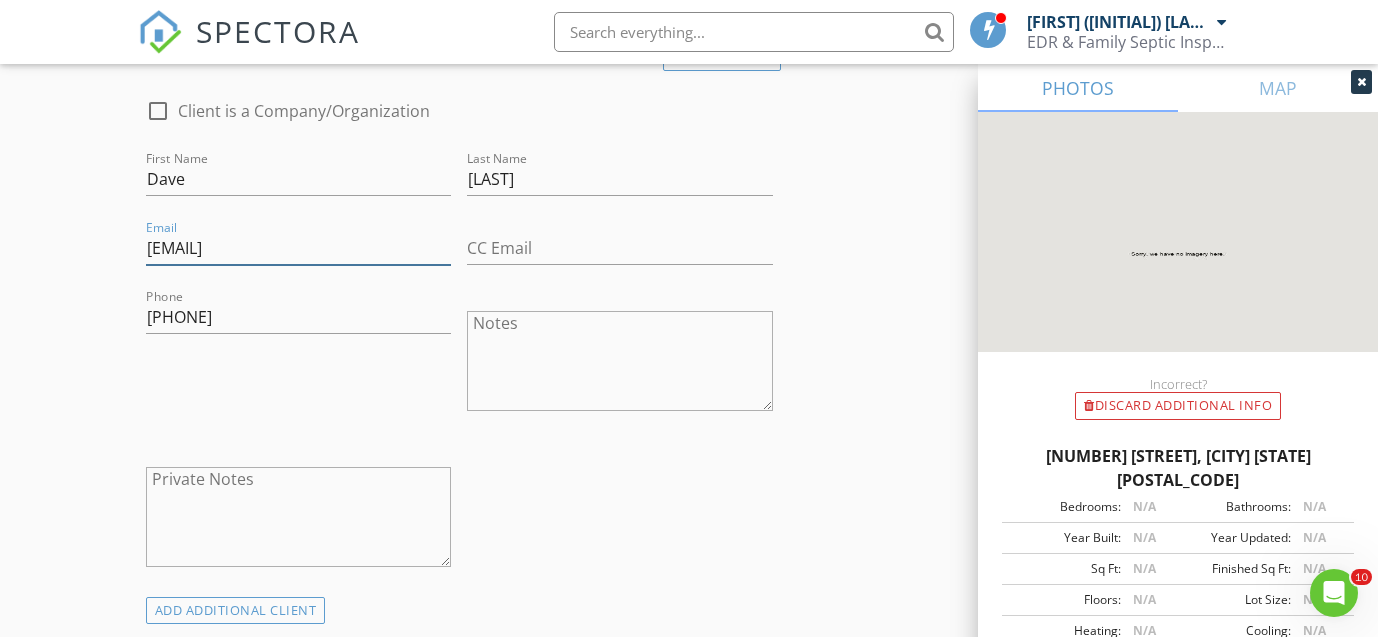 click on "[EMAIL]" at bounding box center [299, 248] 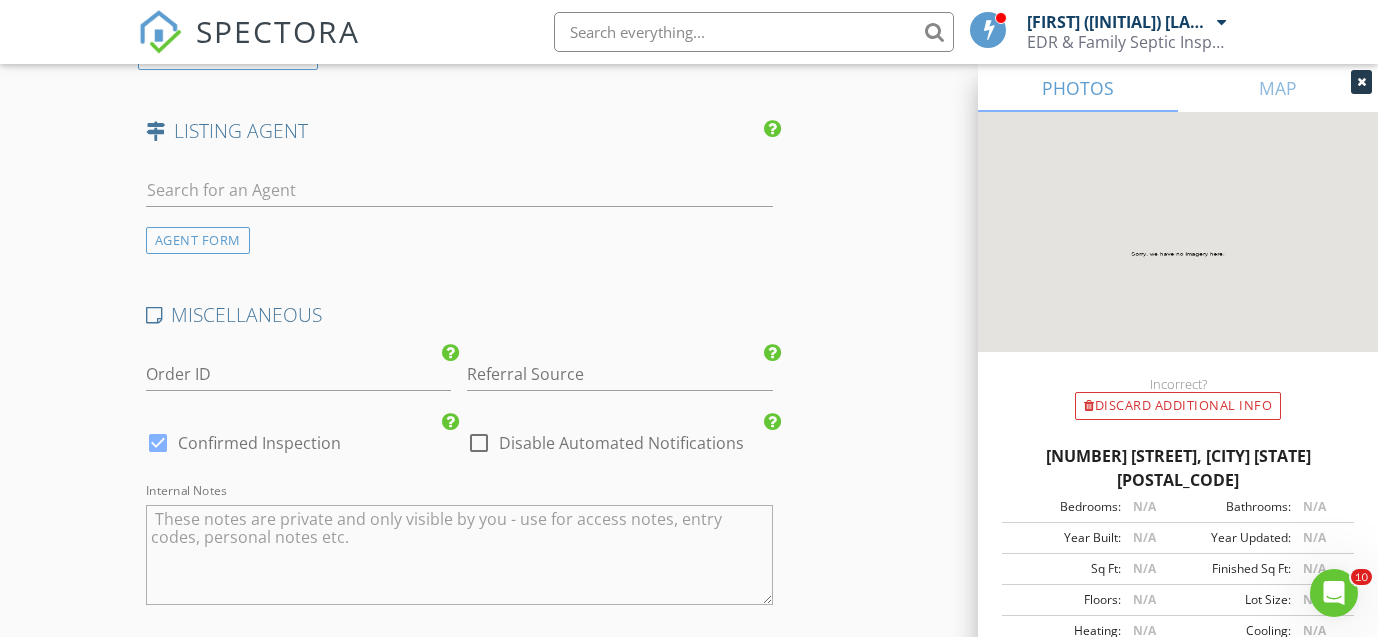 scroll, scrollTop: 3062, scrollLeft: 0, axis: vertical 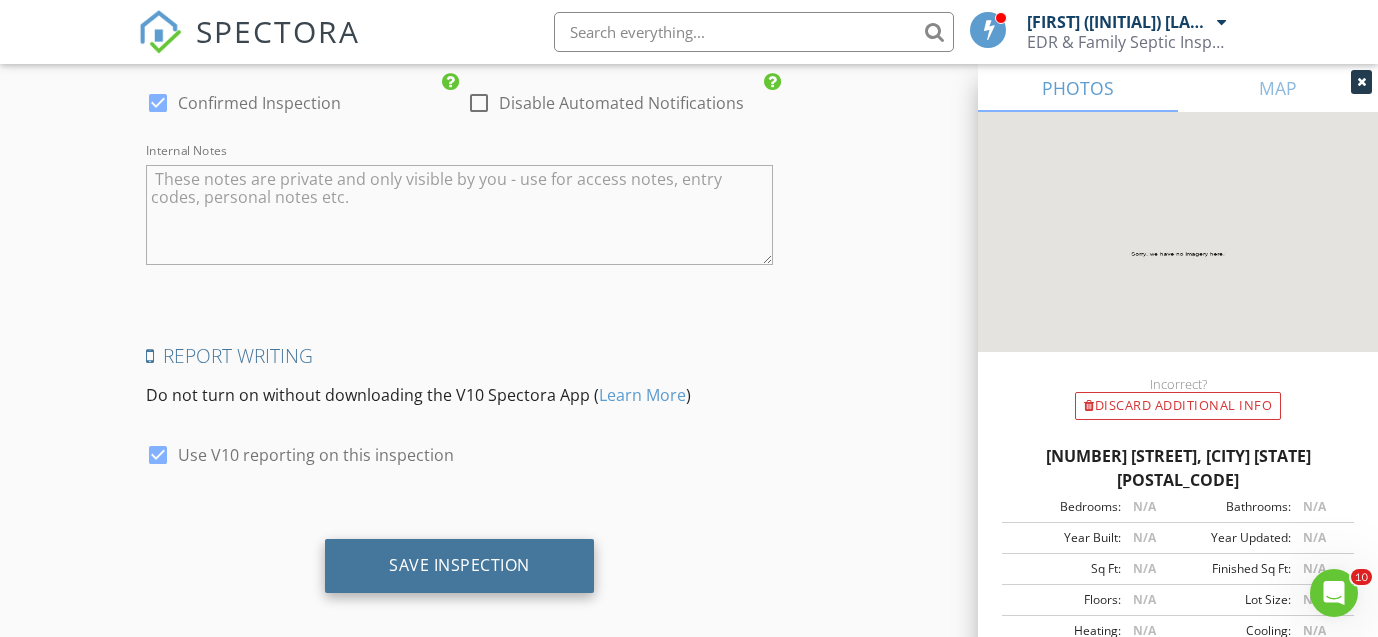 type on "[EMAIL]" 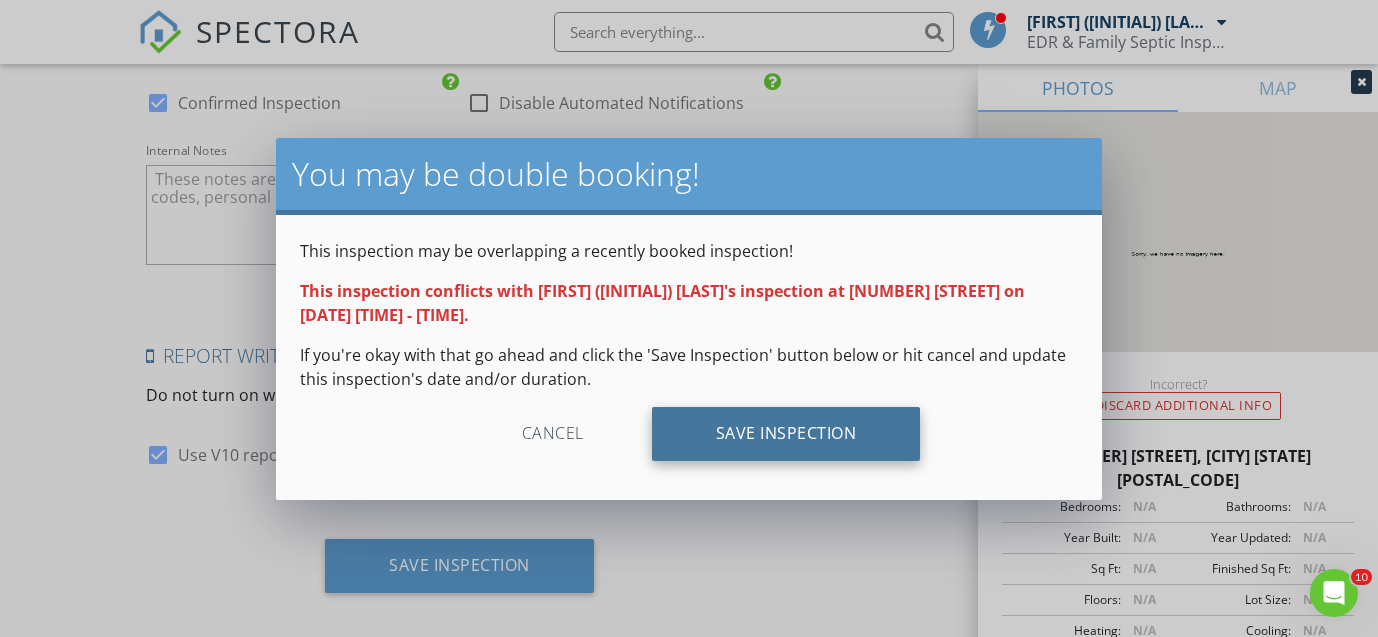 click on "Save Inspection" at bounding box center (786, 434) 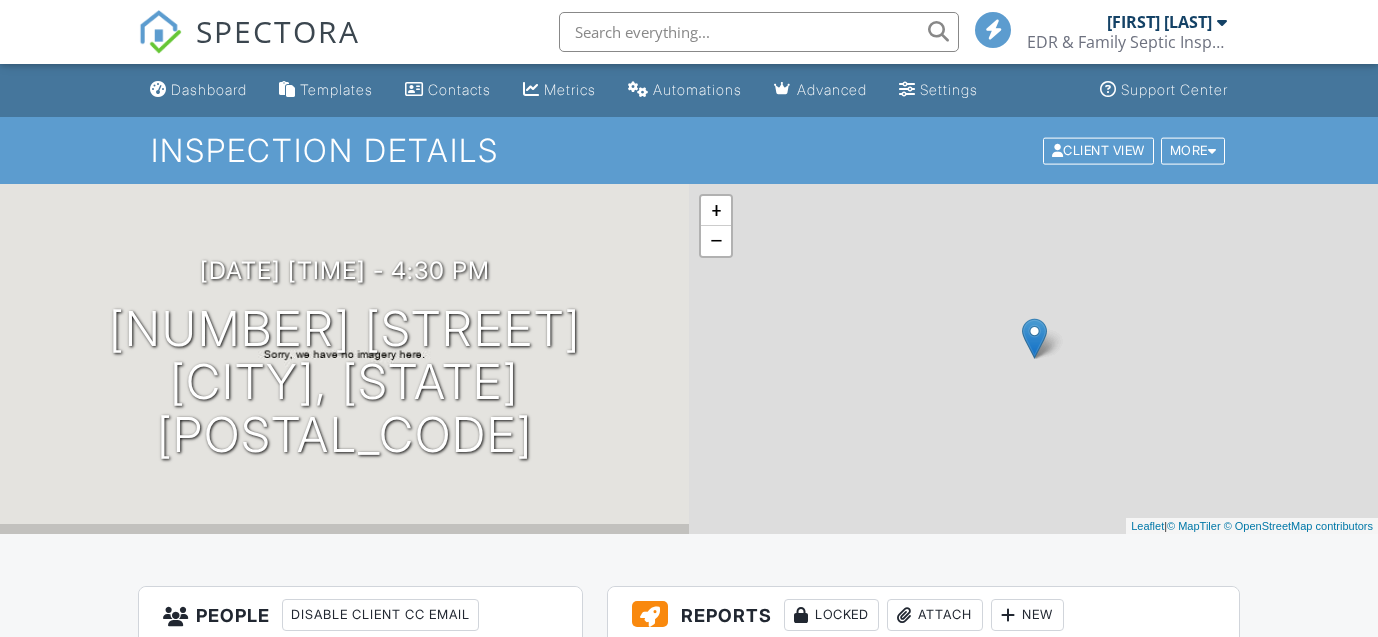 scroll, scrollTop: 0, scrollLeft: 0, axis: both 